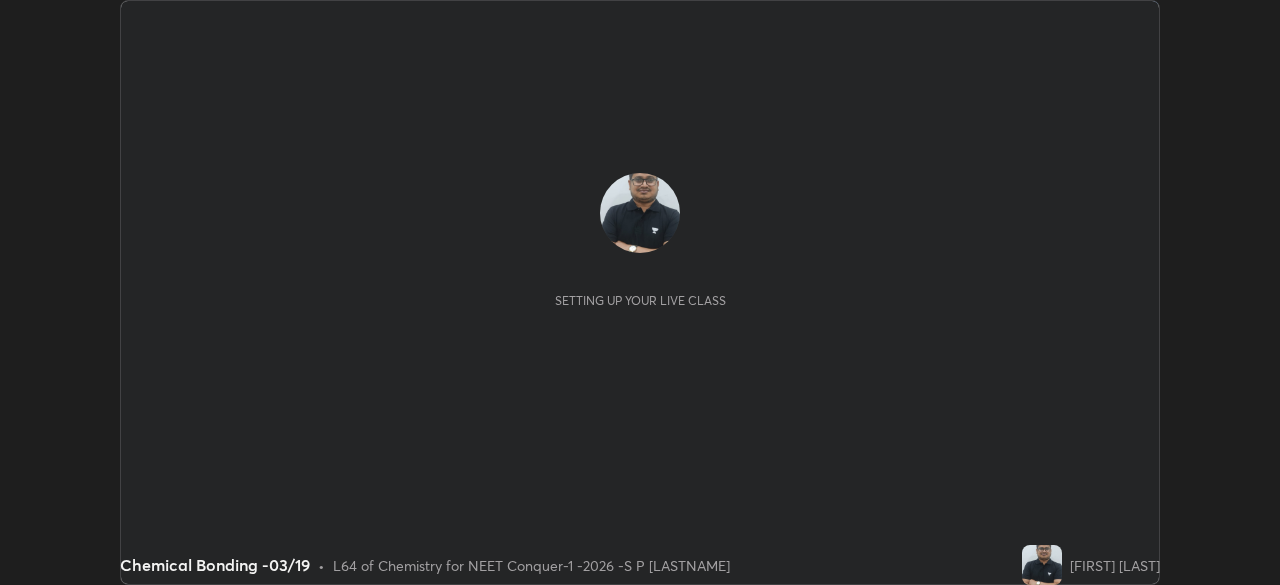 scroll, scrollTop: 0, scrollLeft: 0, axis: both 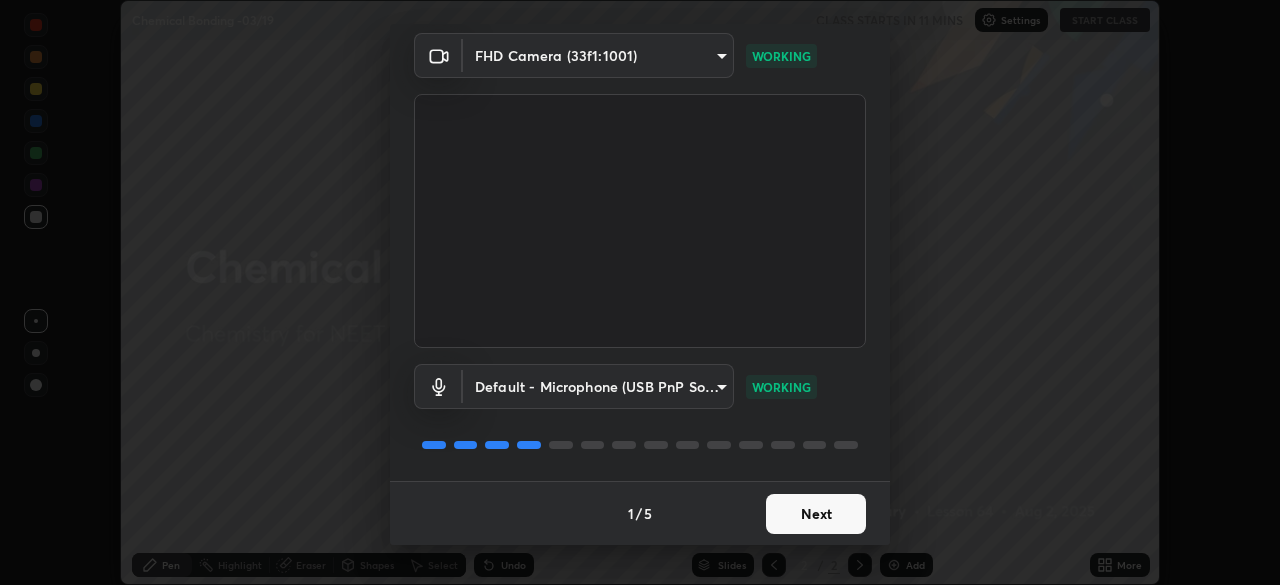 click on "Next" at bounding box center (816, 514) 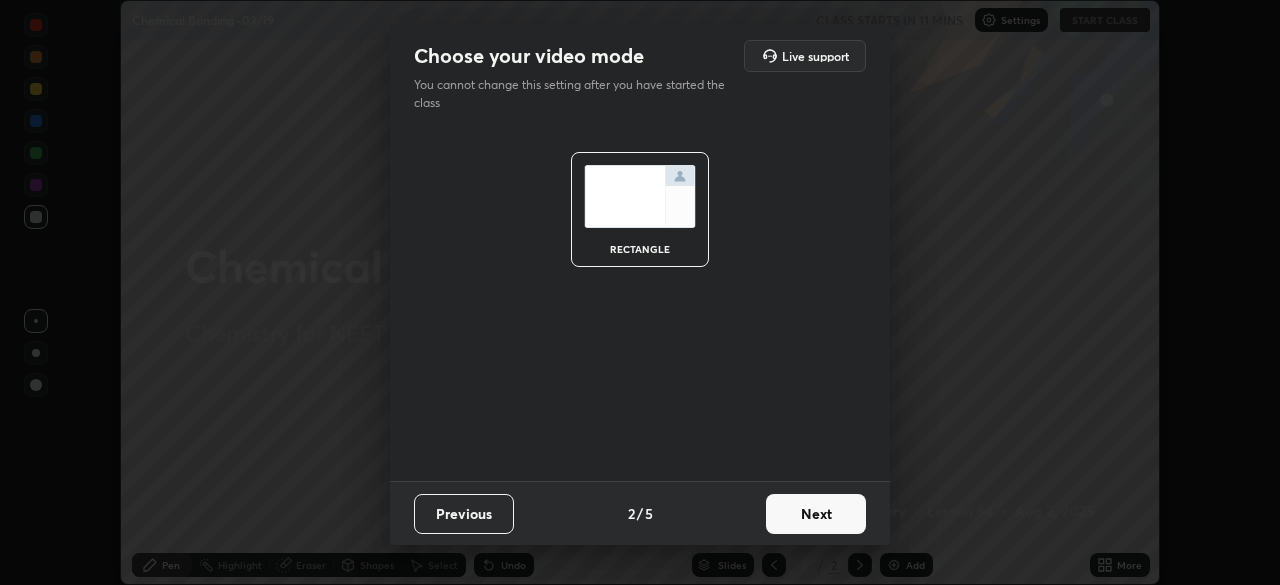 scroll, scrollTop: 0, scrollLeft: 0, axis: both 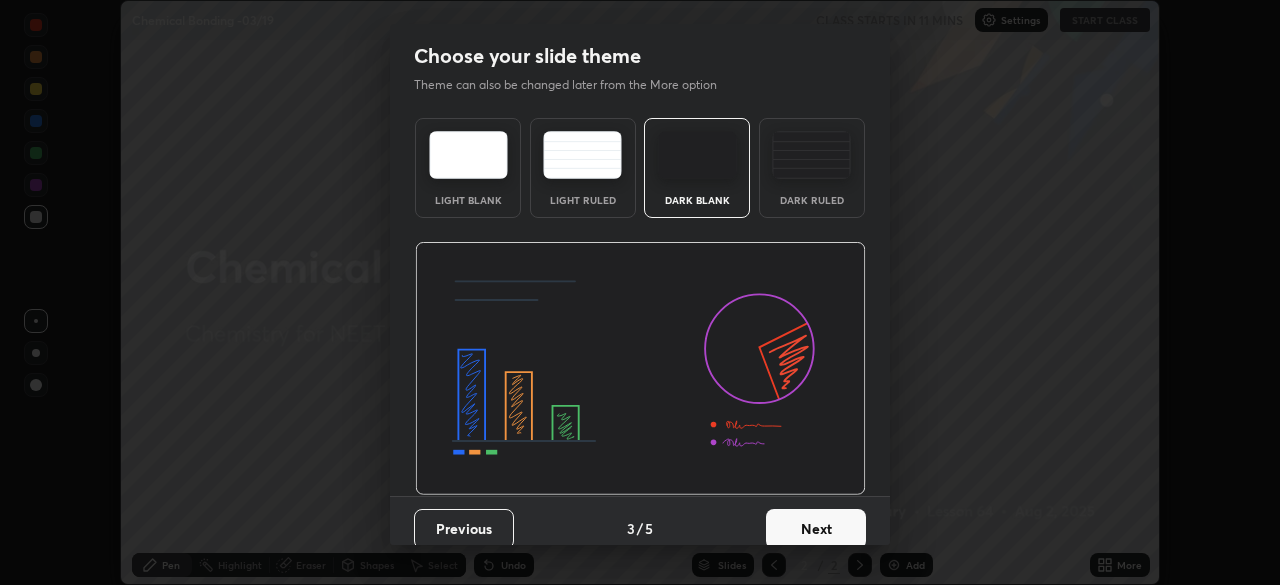 click on "Next" at bounding box center [816, 529] 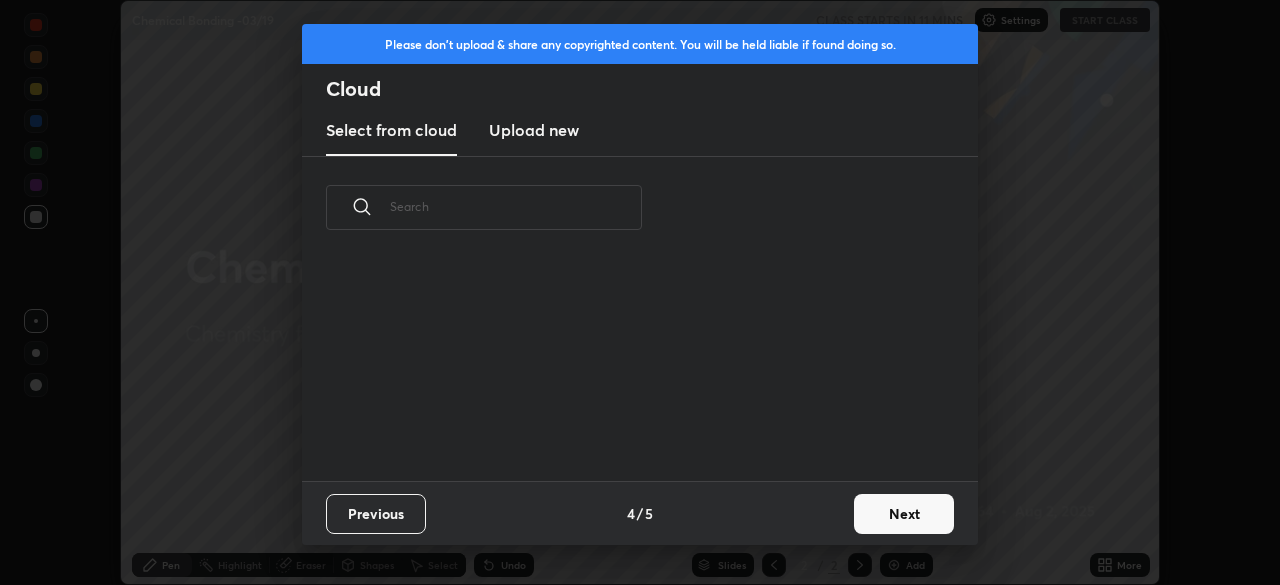 click on "Next" at bounding box center [904, 514] 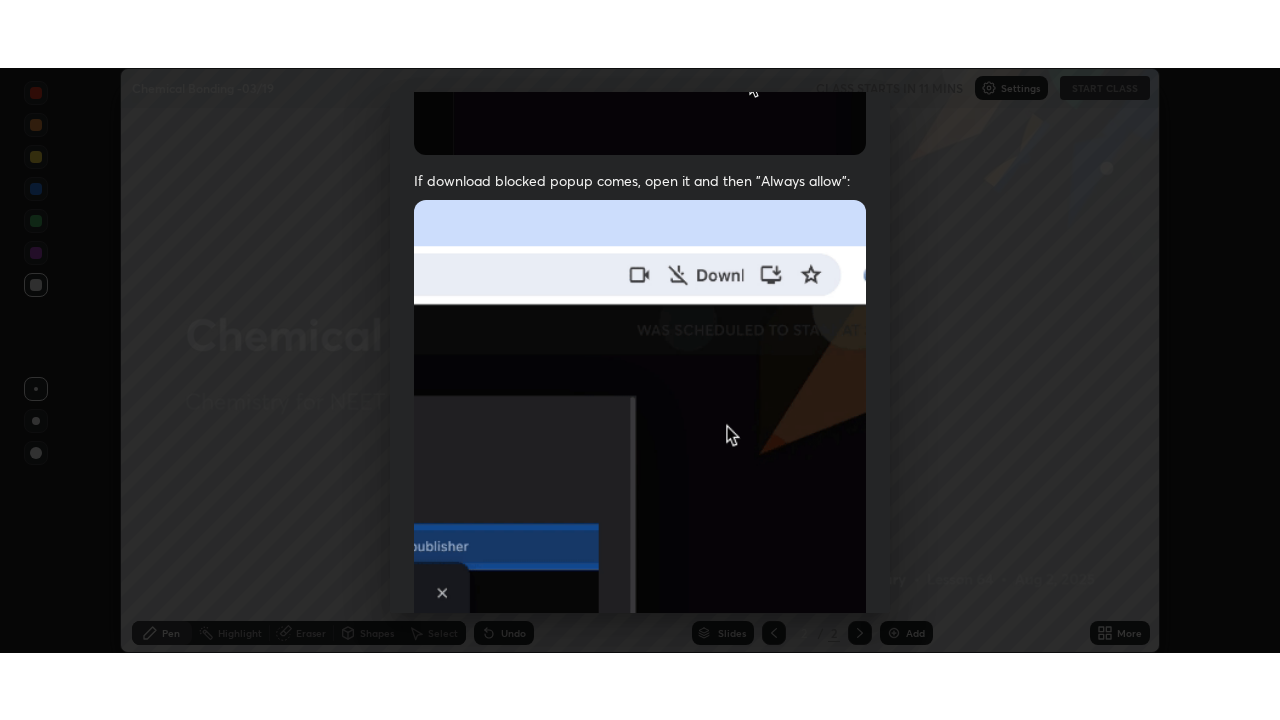 scroll, scrollTop: 479, scrollLeft: 0, axis: vertical 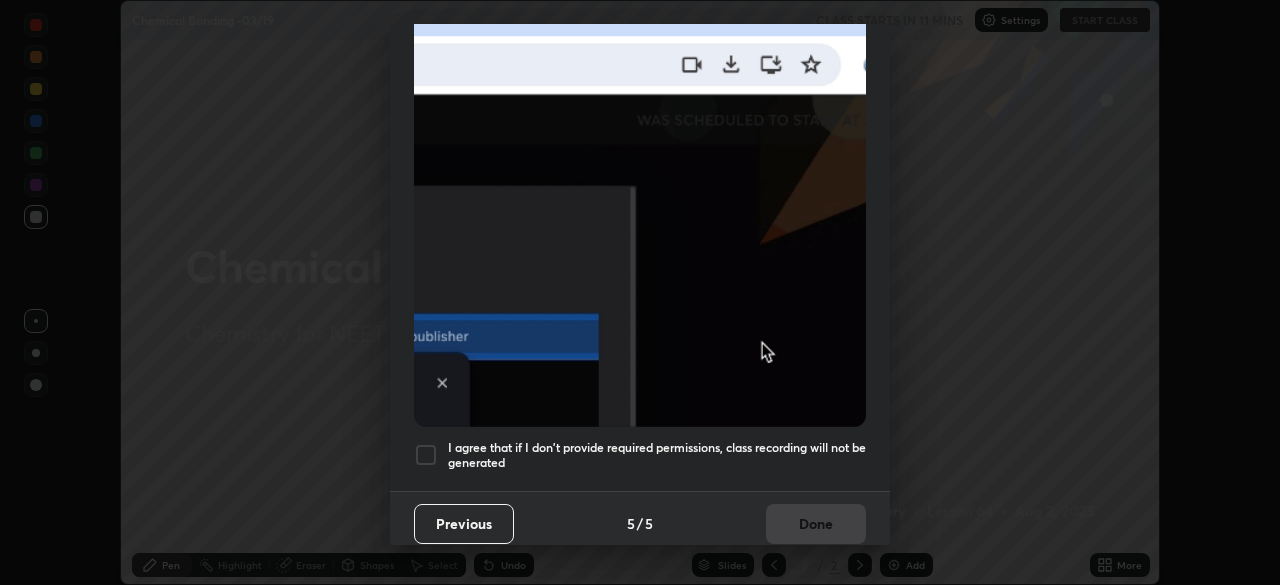 click at bounding box center (426, 455) 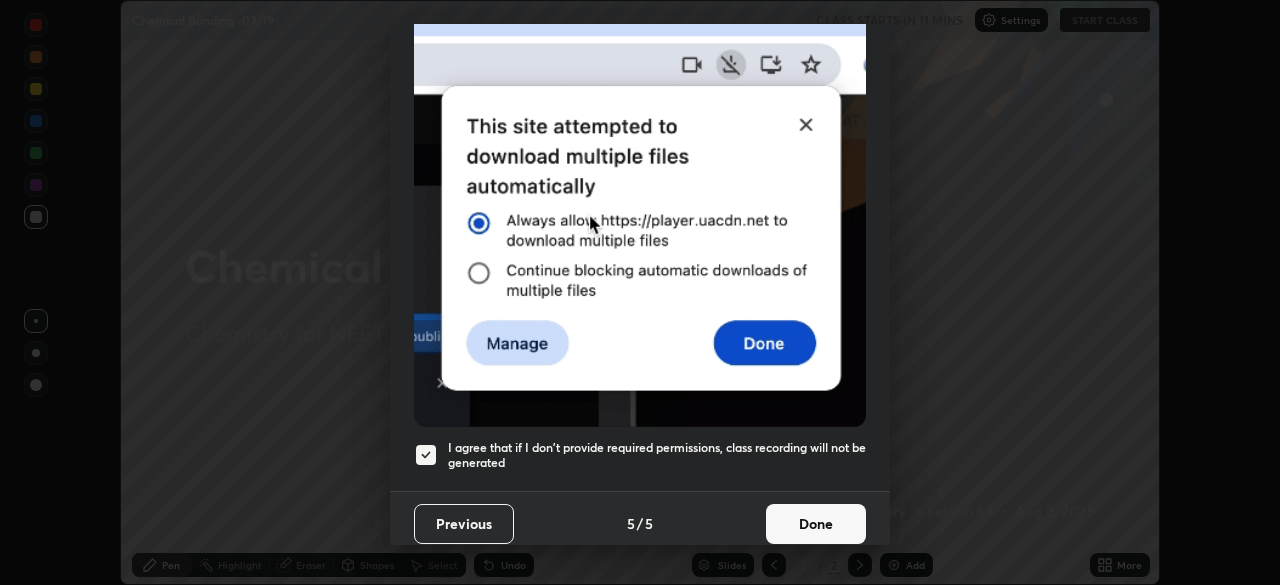 click on "Done" at bounding box center (816, 524) 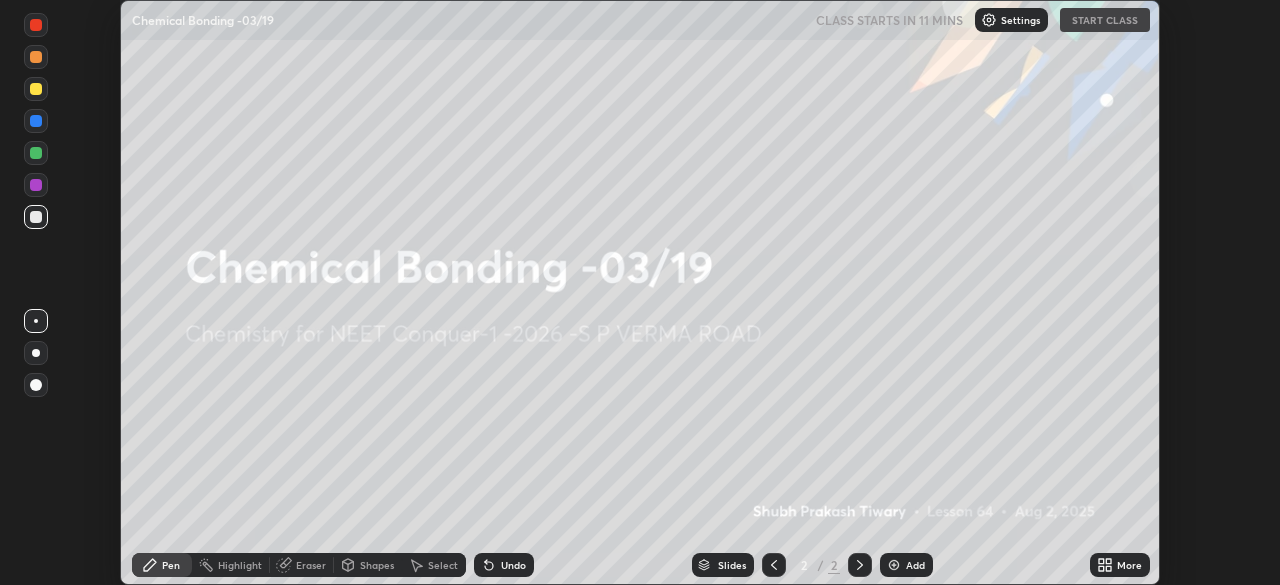 click on "More" at bounding box center (1120, 565) 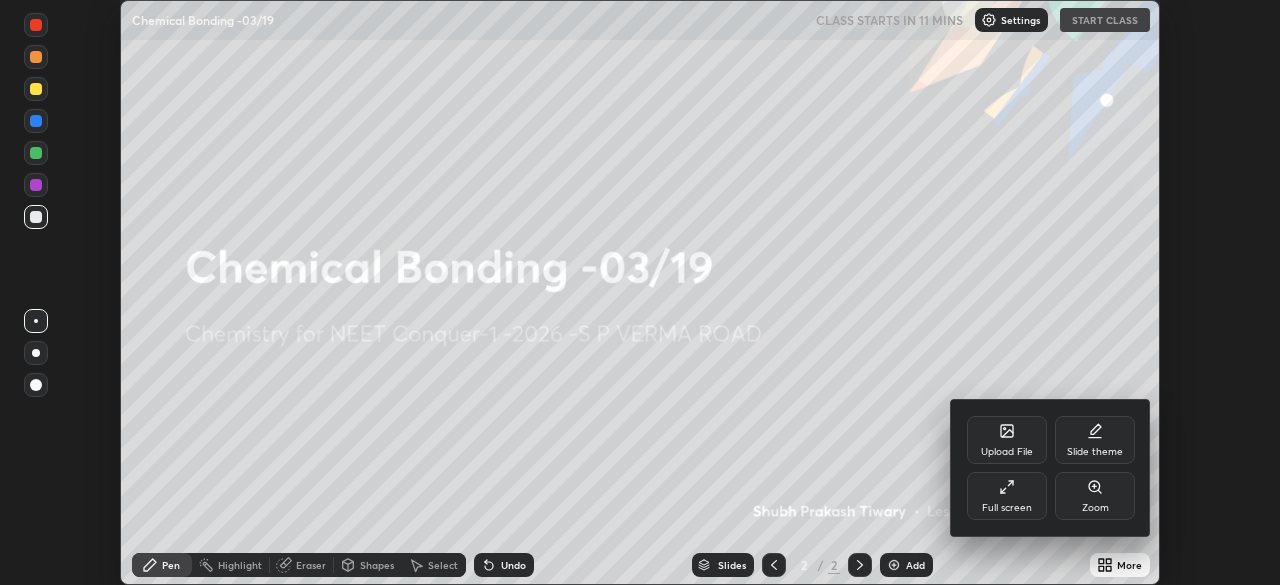 click 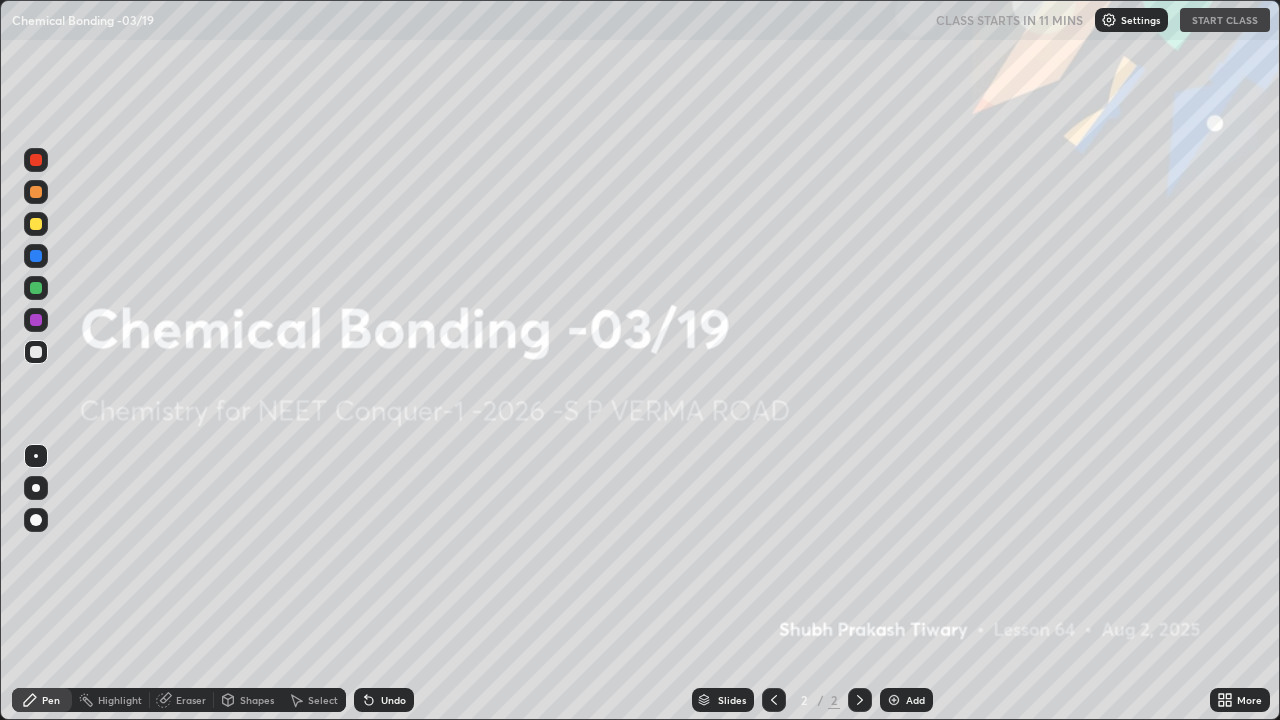 scroll, scrollTop: 99280, scrollLeft: 98720, axis: both 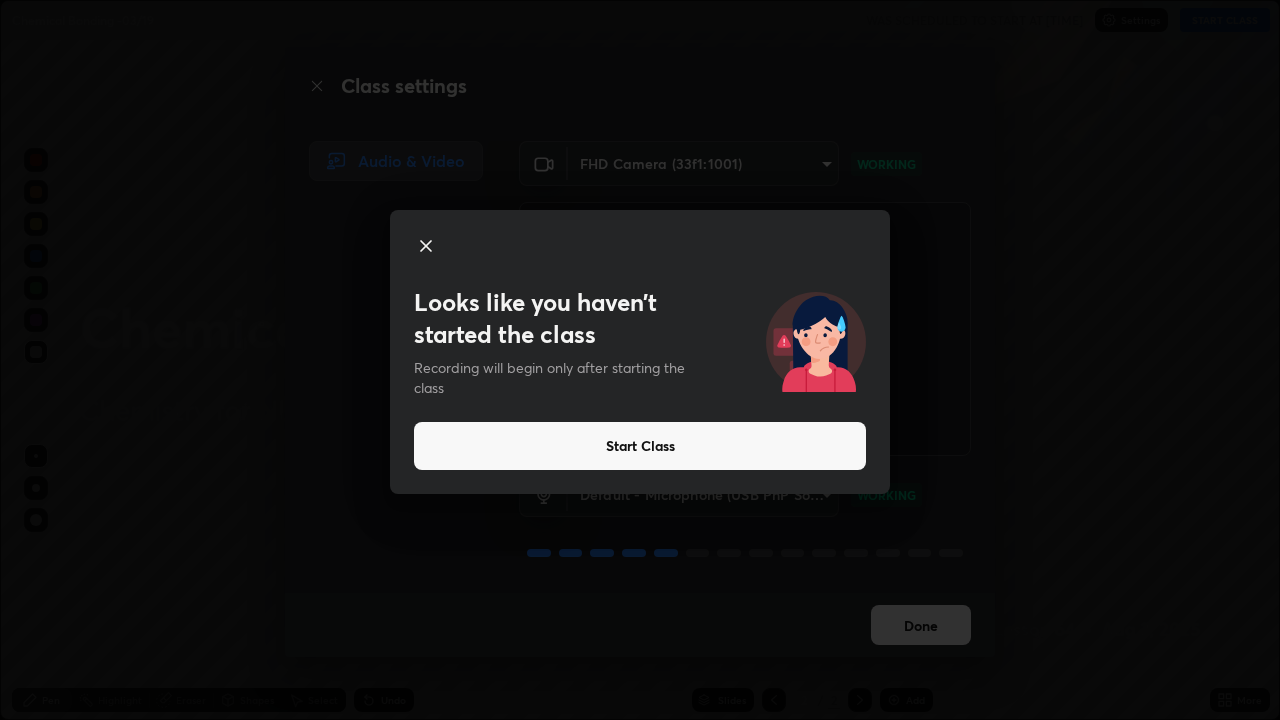 click on "Start Class" at bounding box center (640, 446) 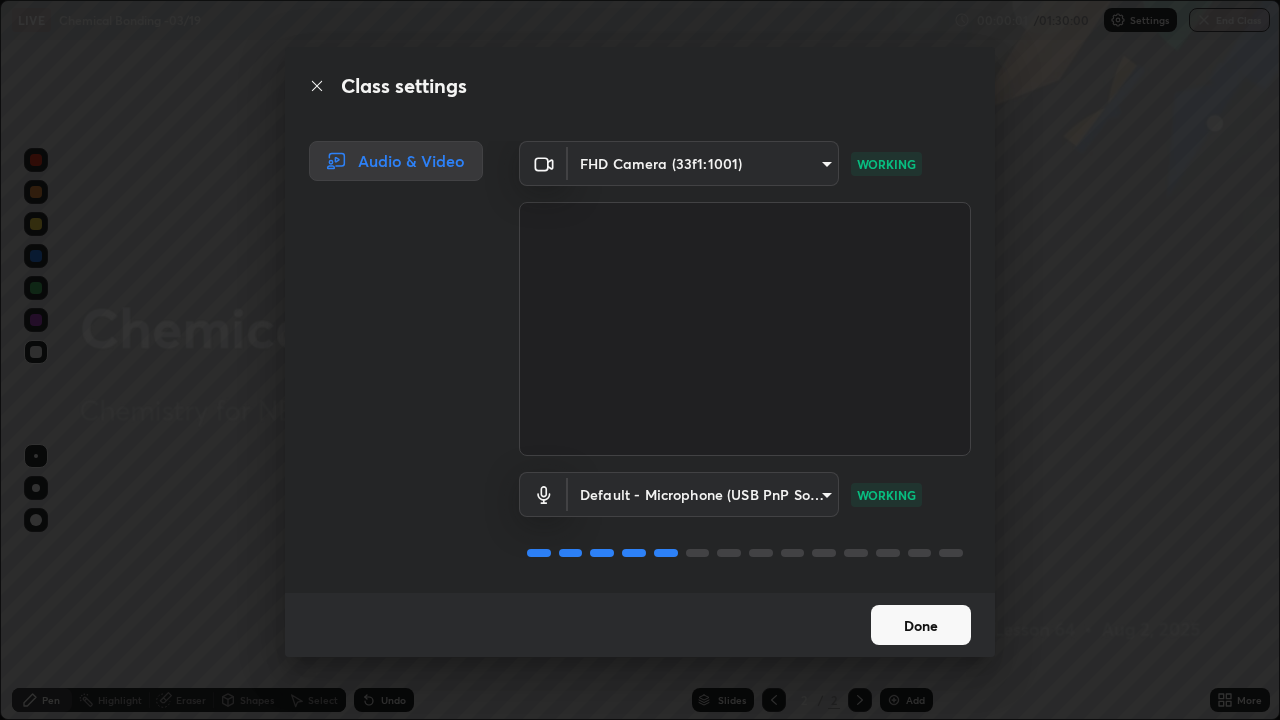 click on "Done" at bounding box center [921, 625] 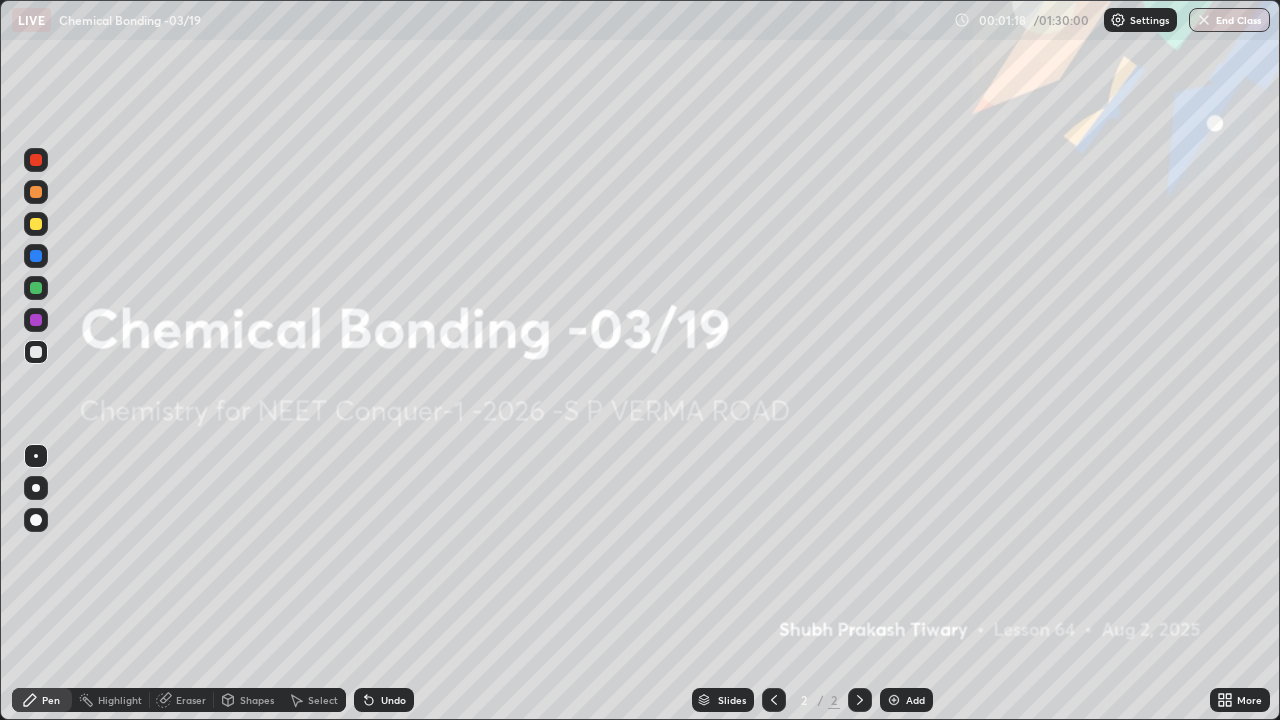 click on "Add" at bounding box center [906, 700] 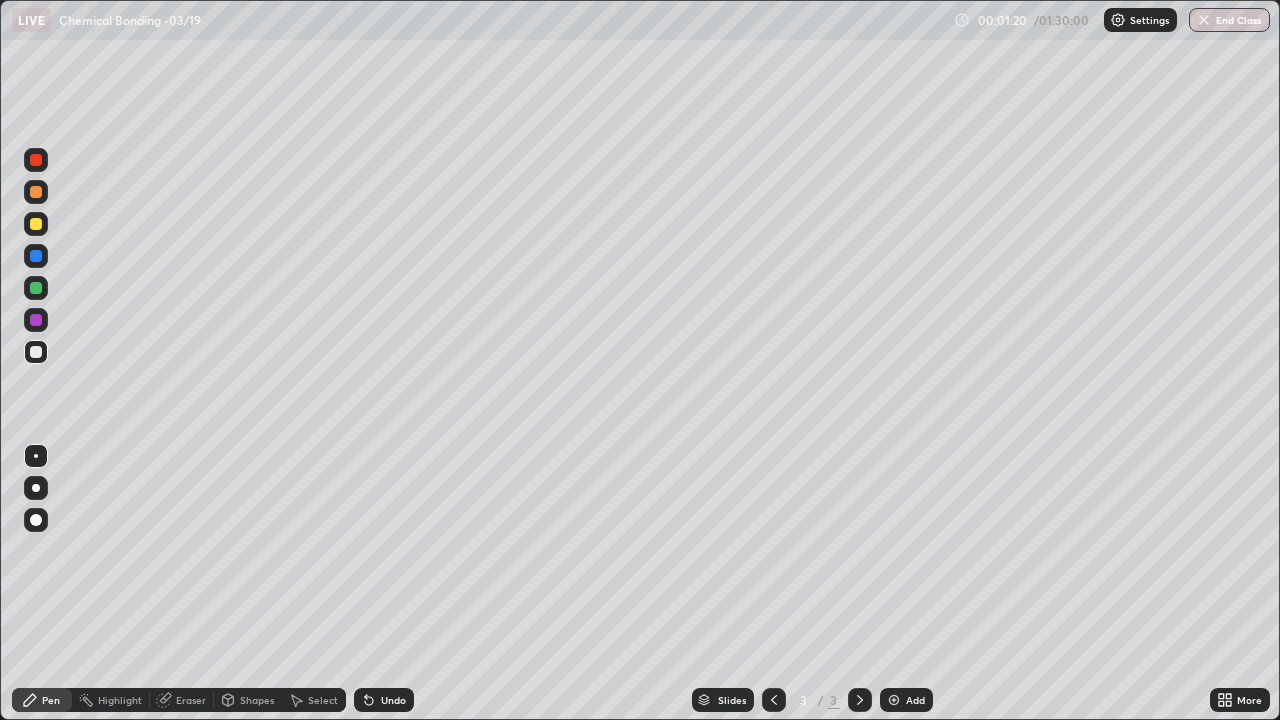 click at bounding box center (36, 192) 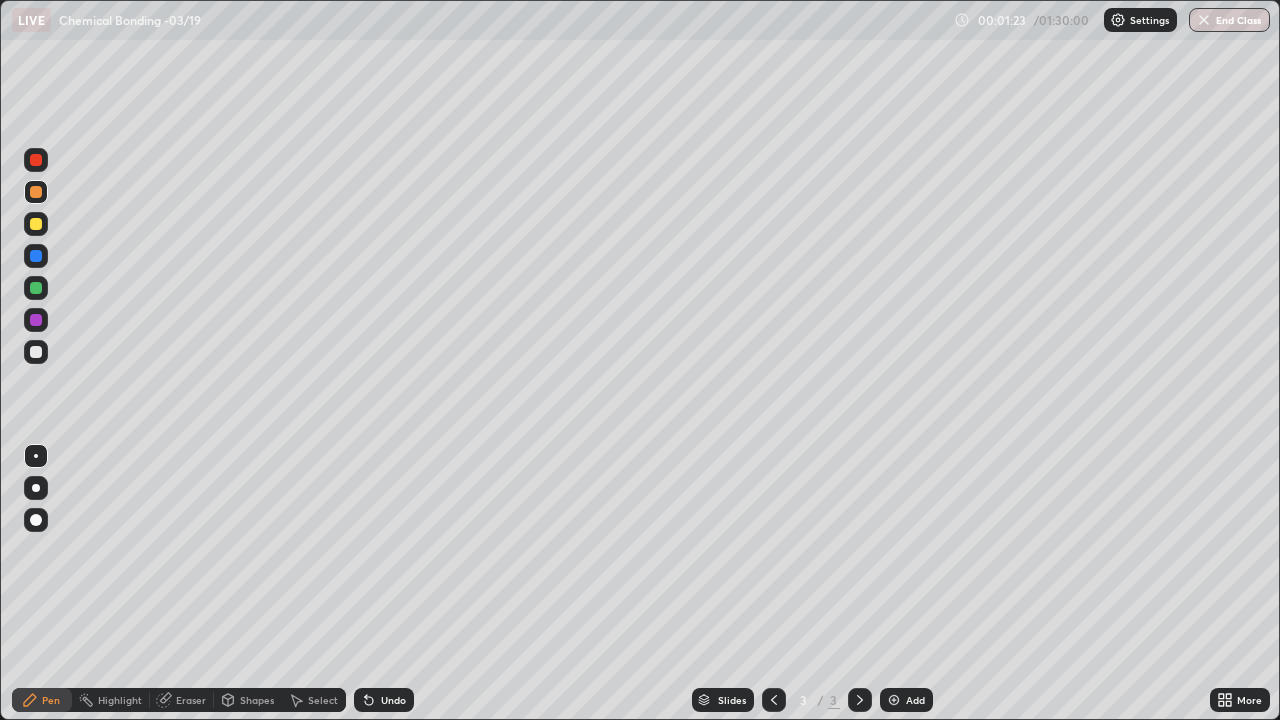 click at bounding box center [36, 488] 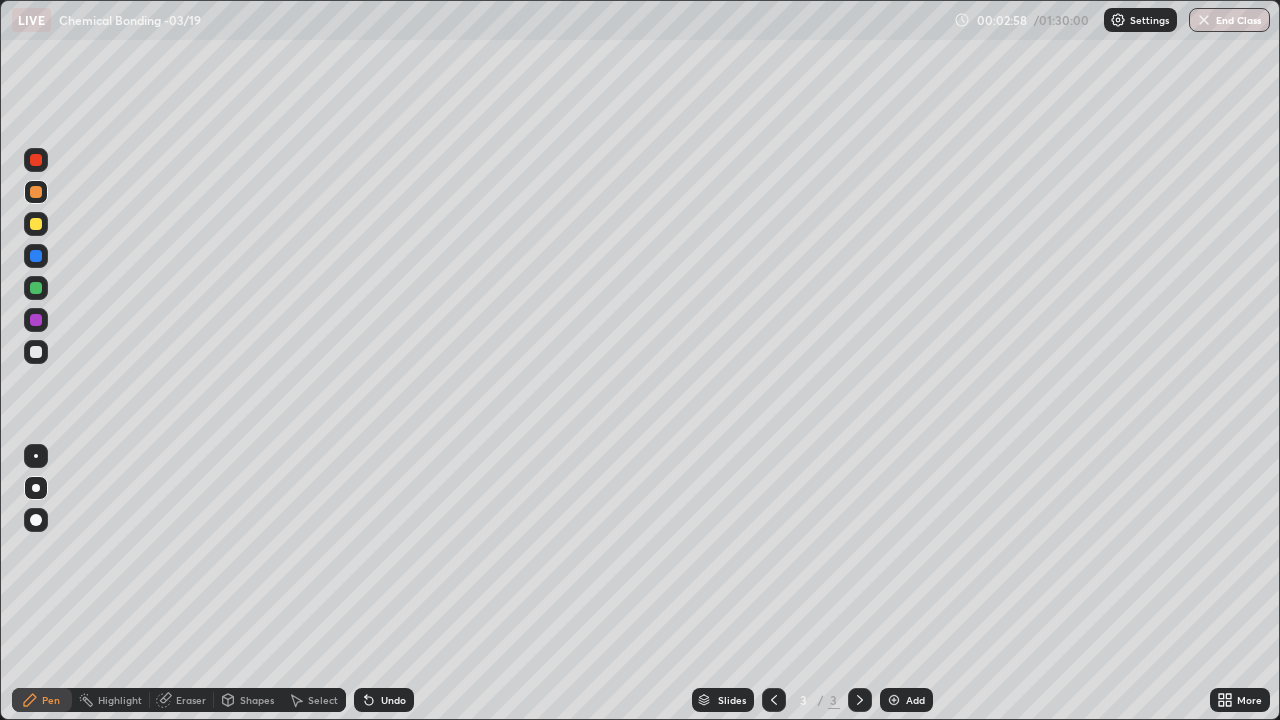 click at bounding box center [36, 352] 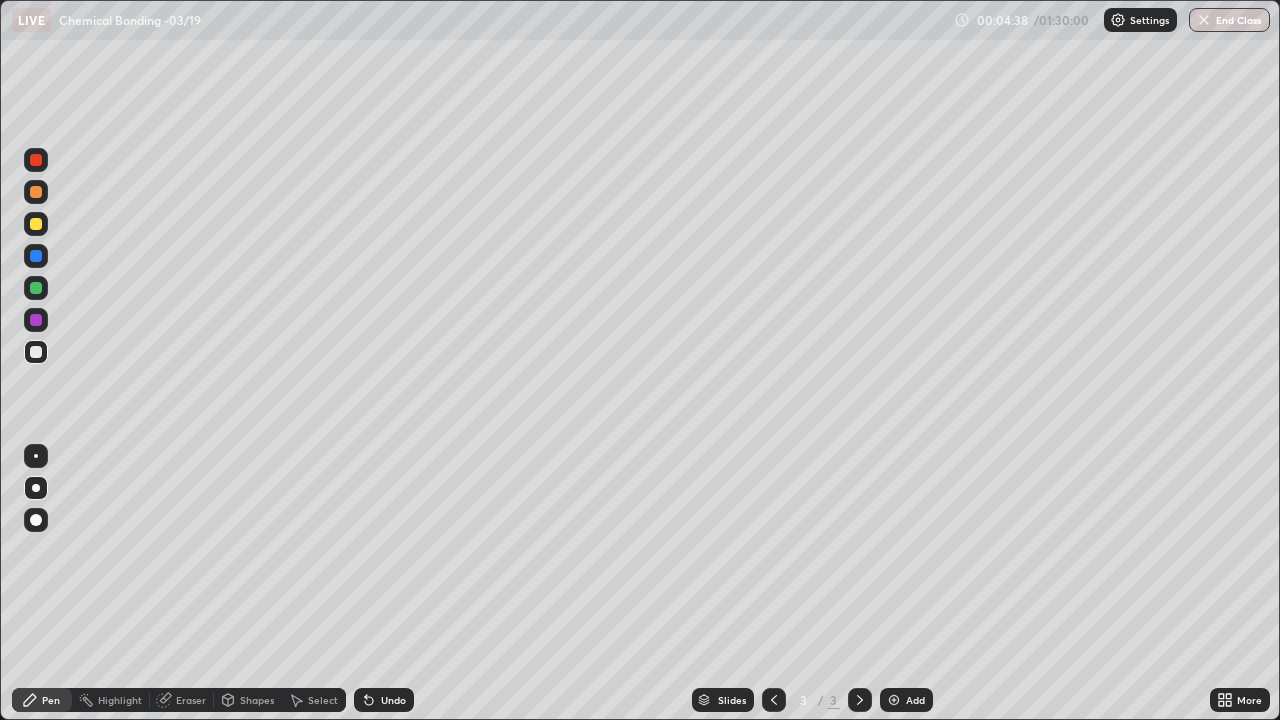 click at bounding box center (36, 192) 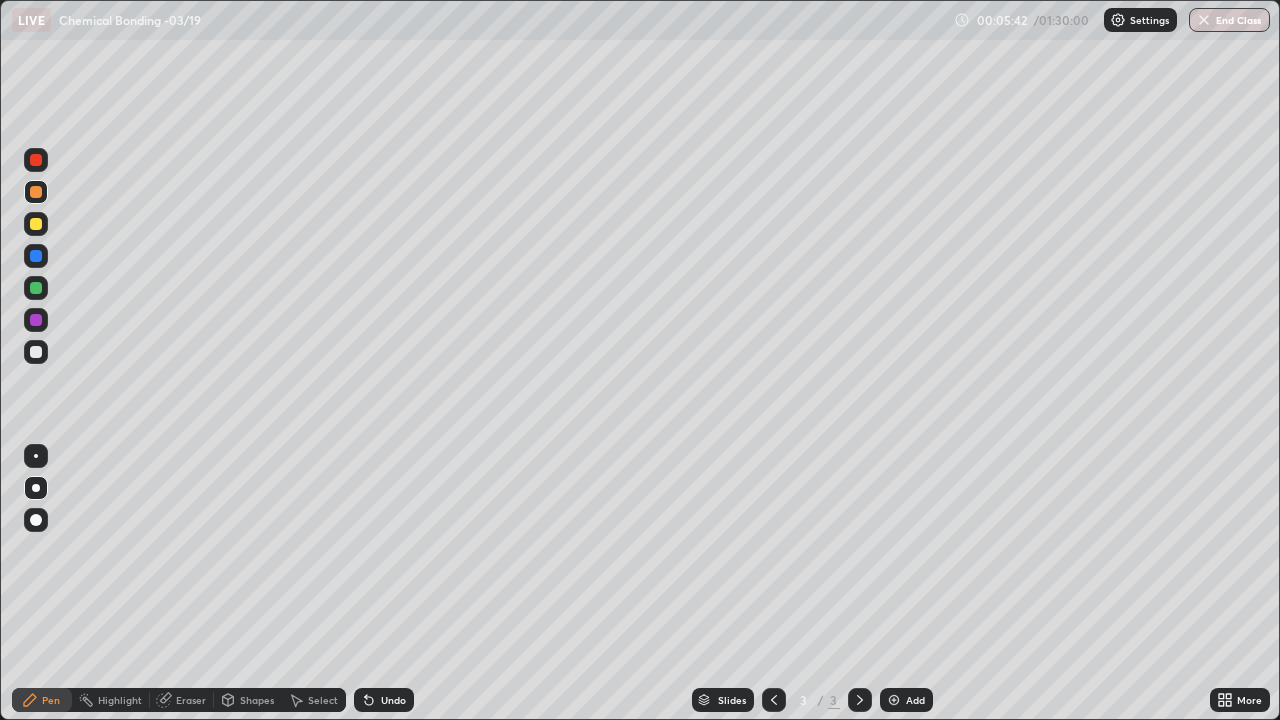 click on "Eraser" at bounding box center [191, 700] 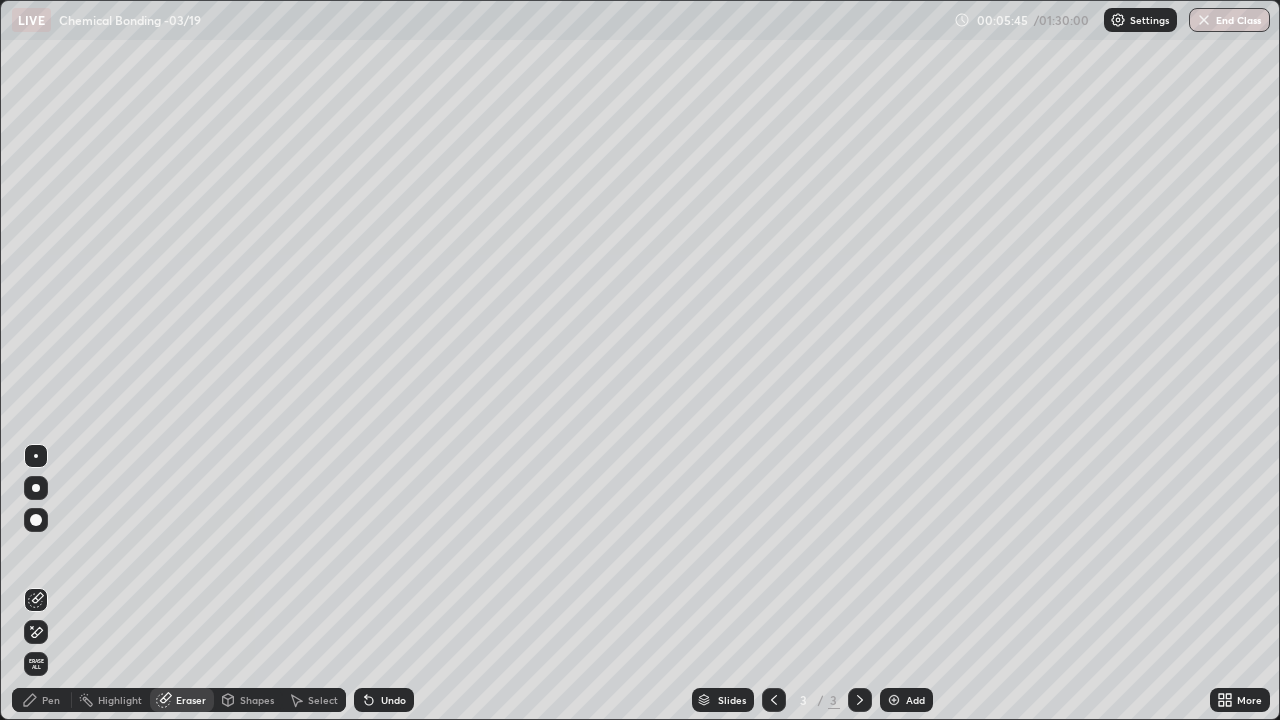 click on "Pen" at bounding box center (42, 700) 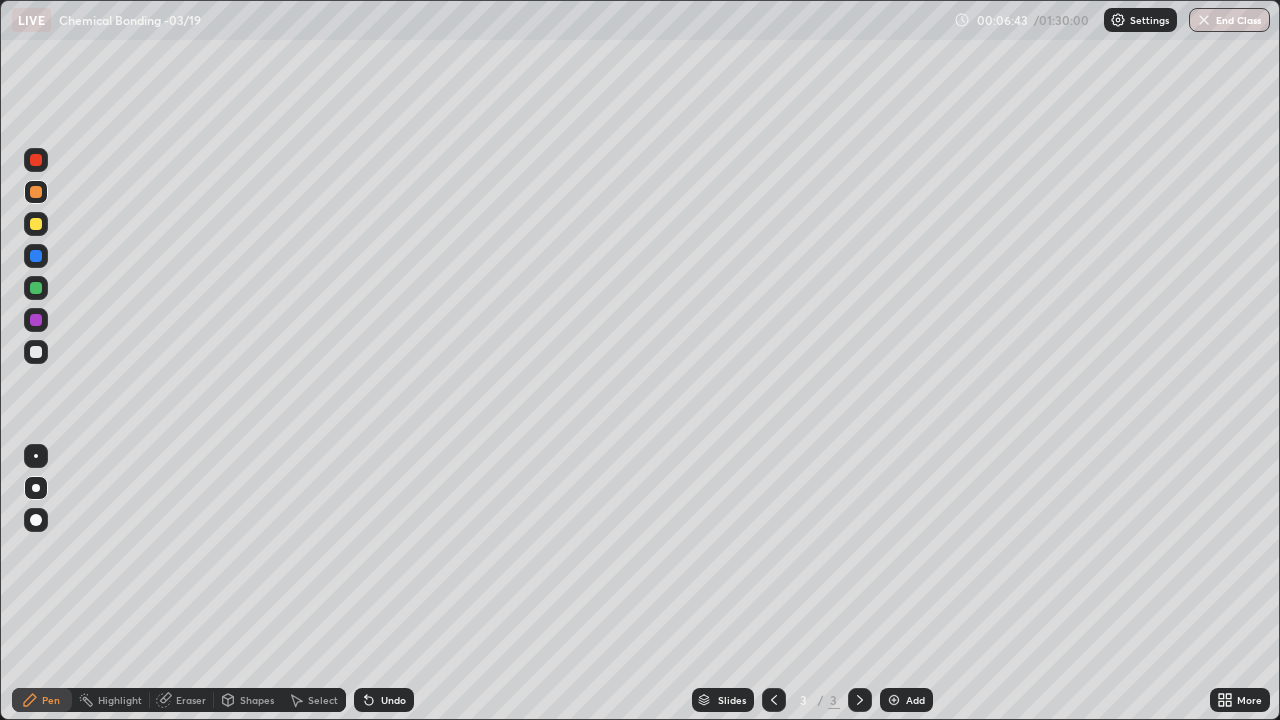 click at bounding box center (36, 352) 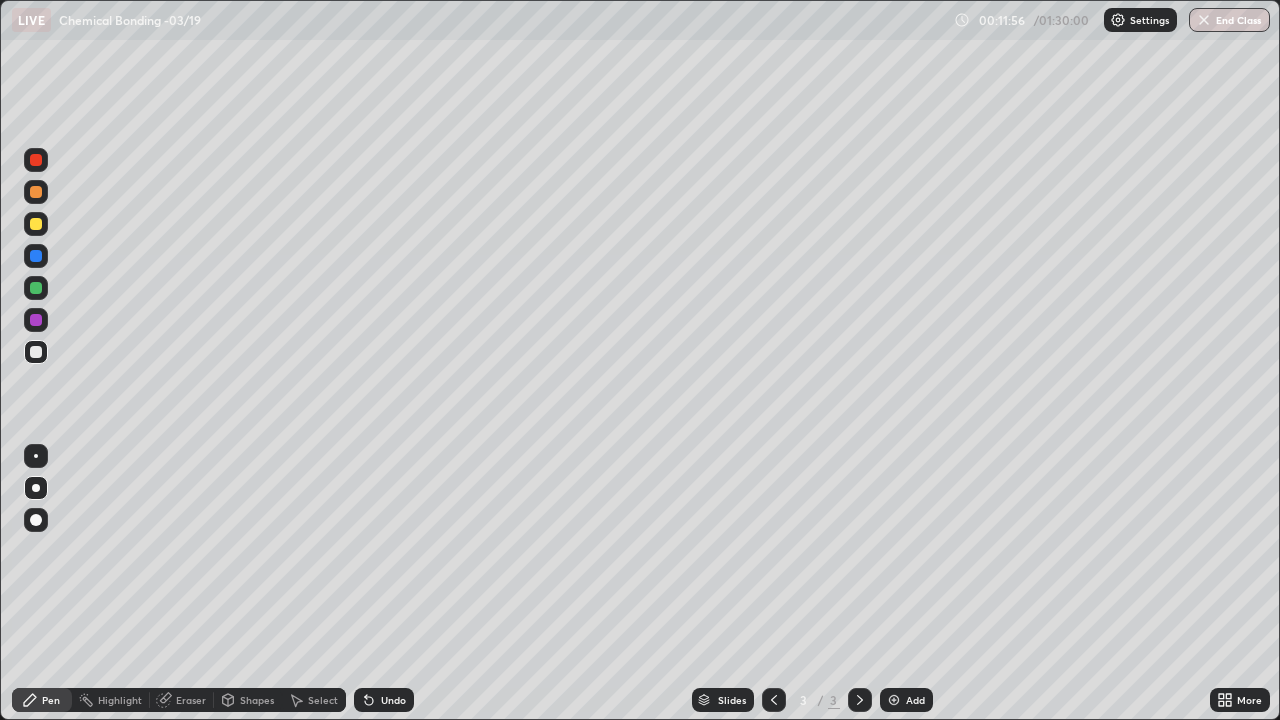 click on "Add" at bounding box center (906, 700) 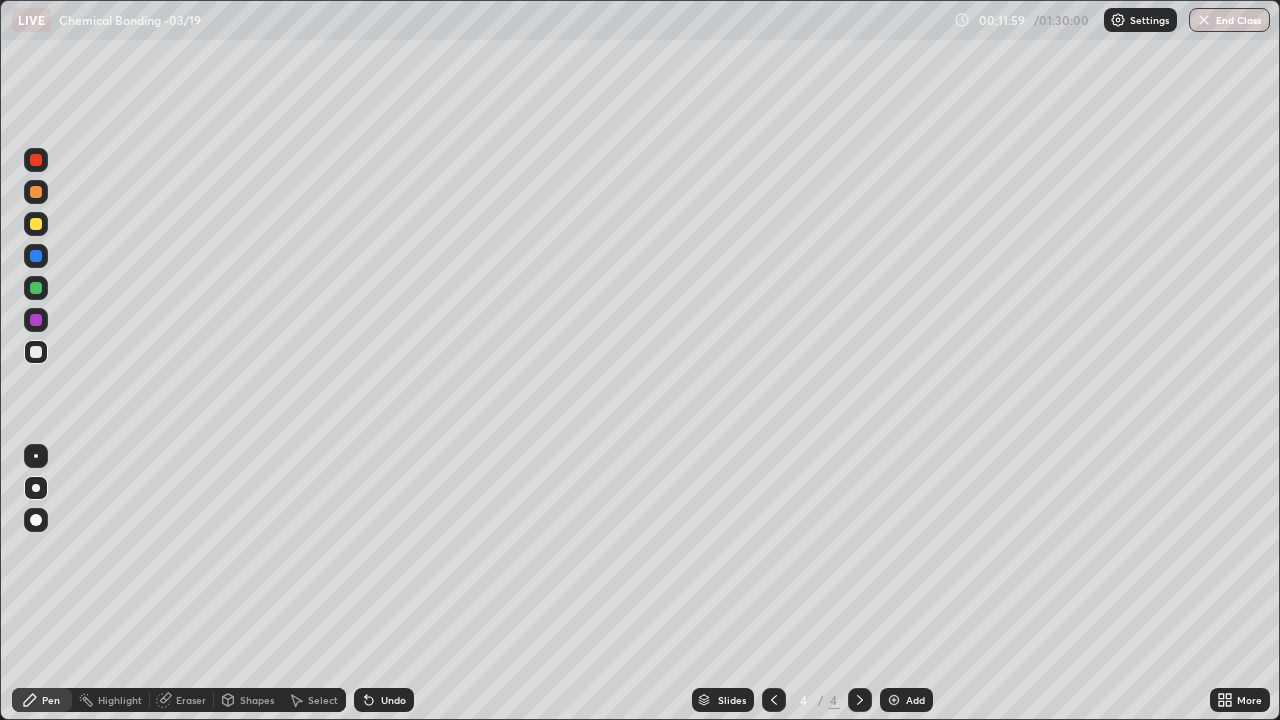 click at bounding box center [36, 192] 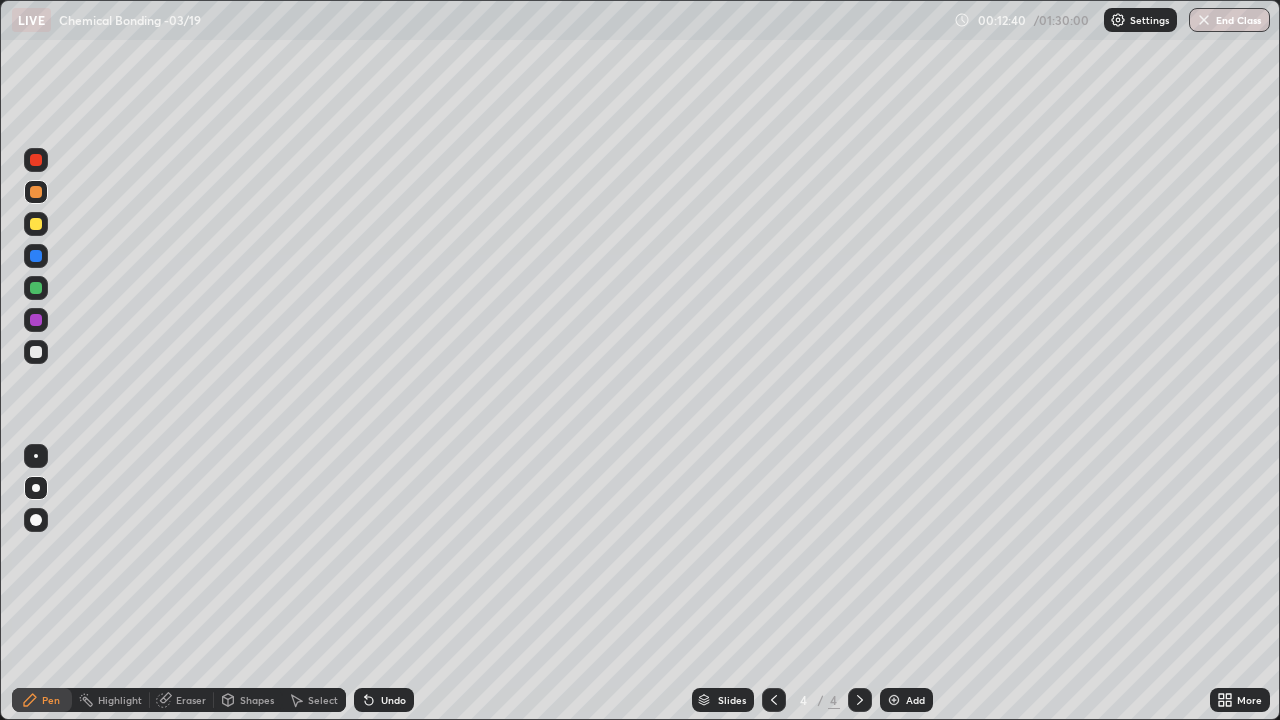 click at bounding box center [36, 352] 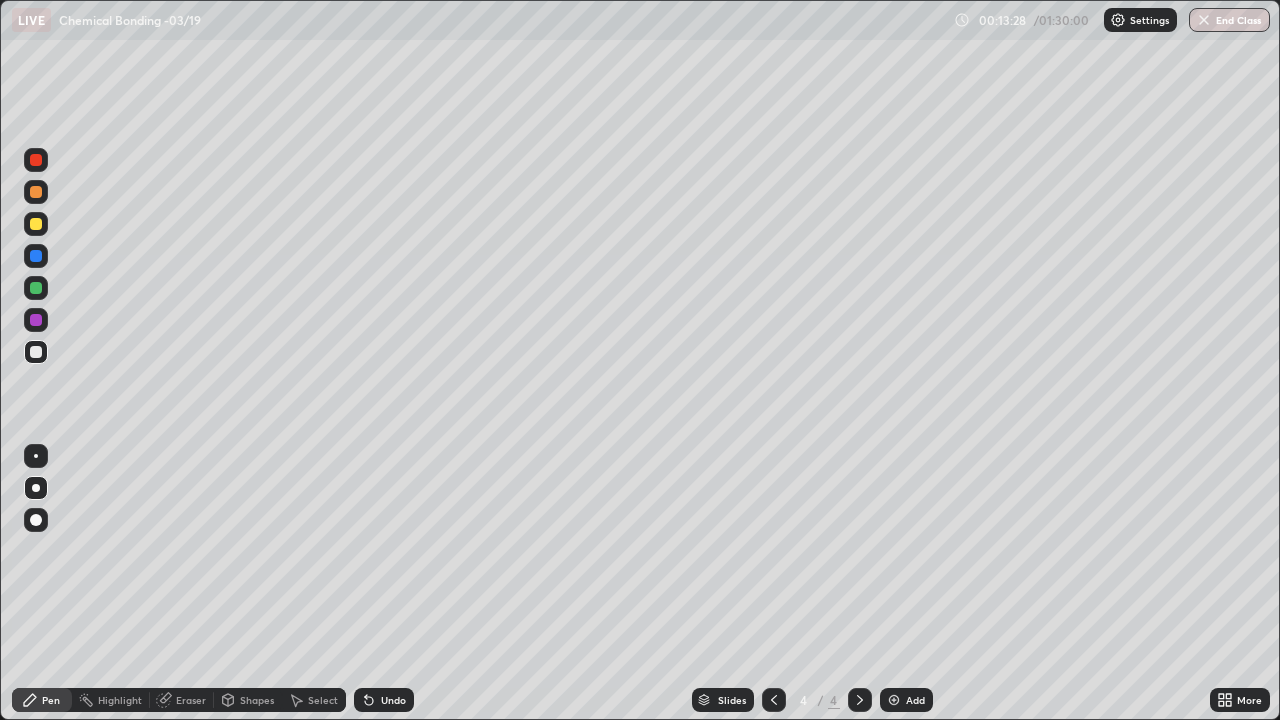 click at bounding box center (36, 192) 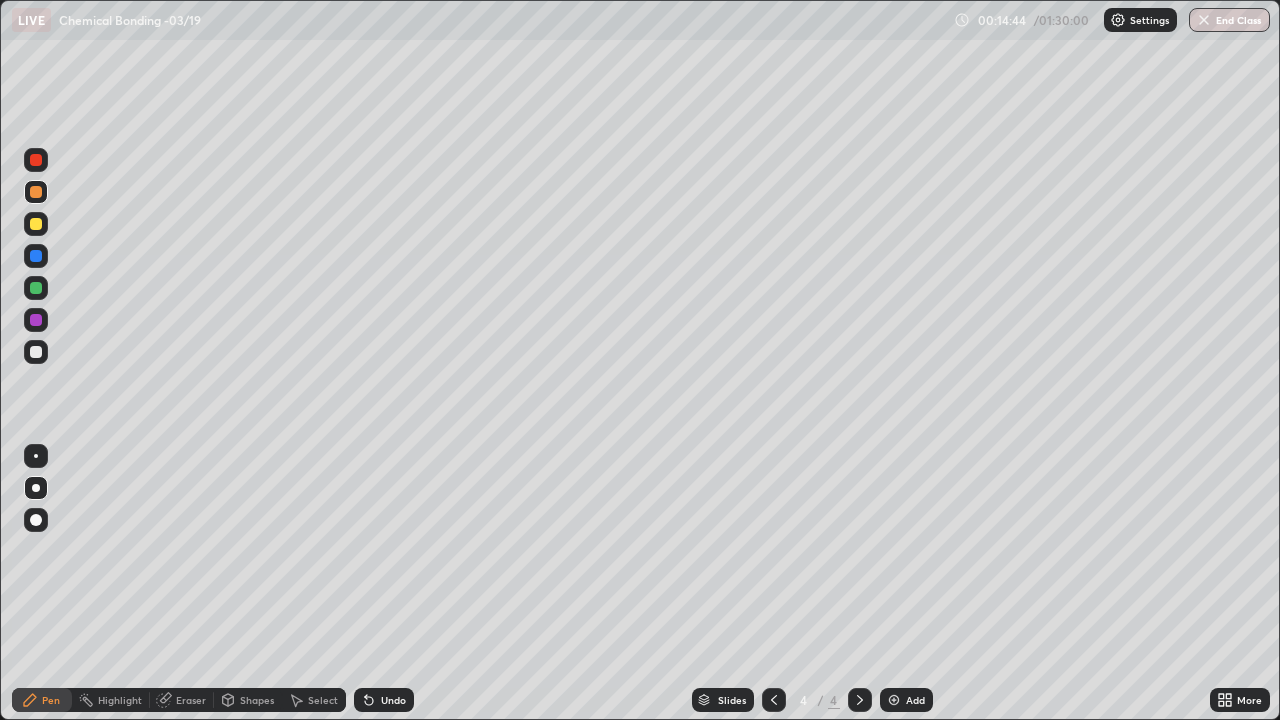 click at bounding box center [36, 352] 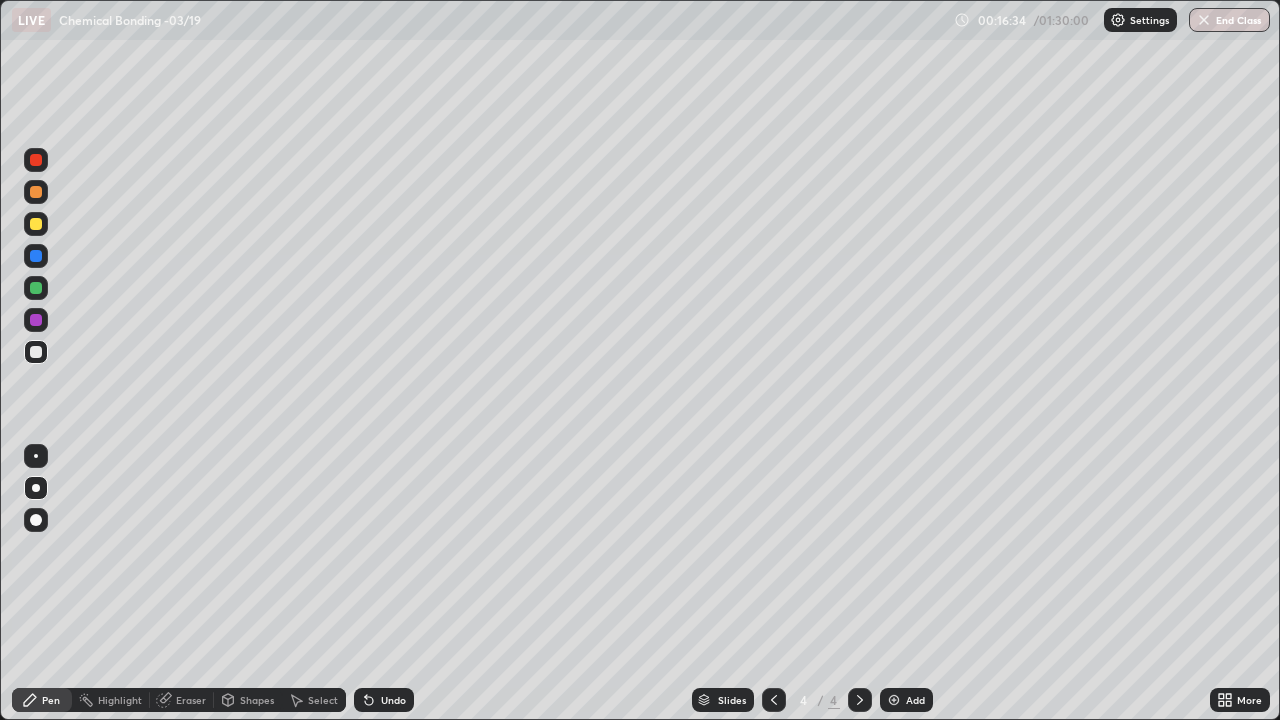 click on "Add" at bounding box center (915, 700) 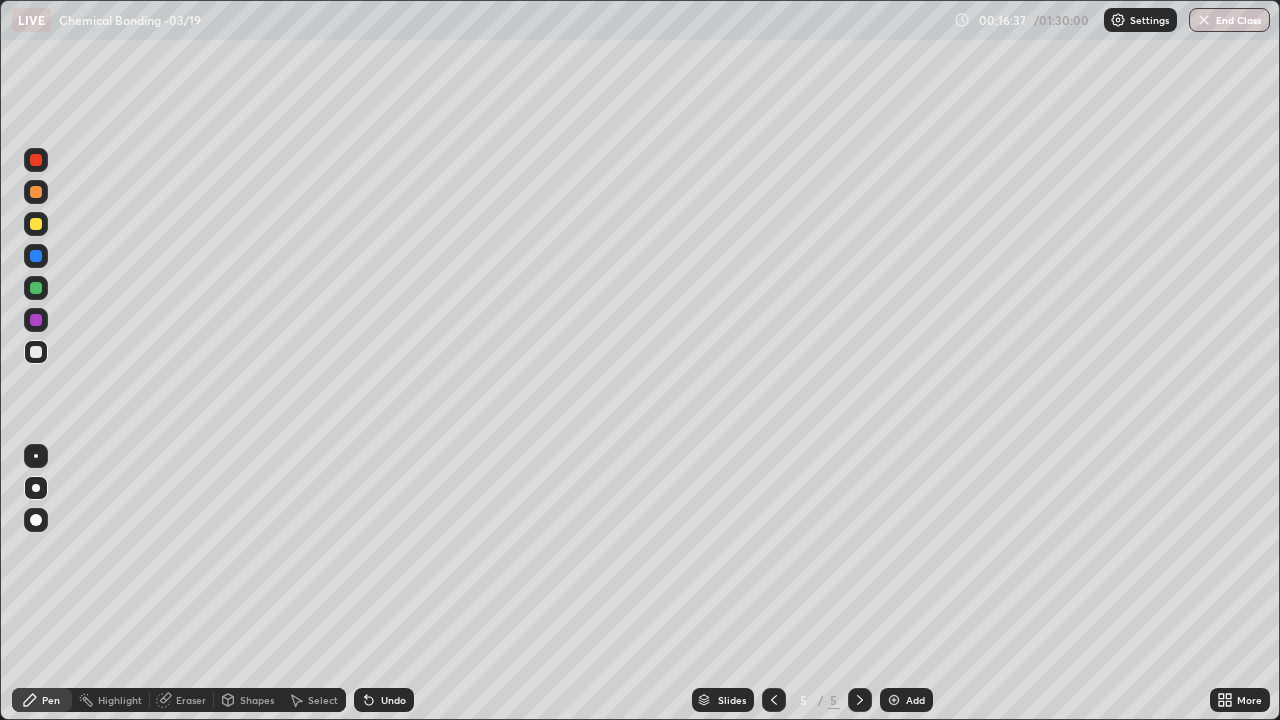 click at bounding box center (36, 192) 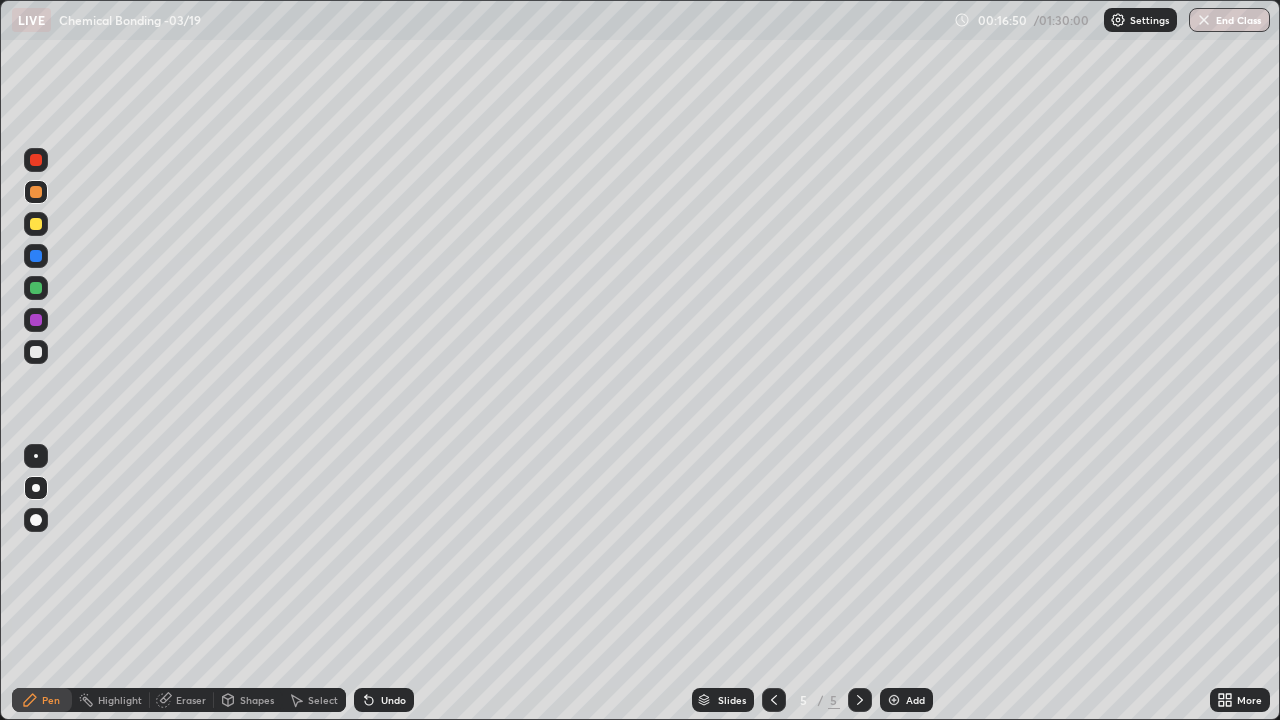 click on "Shapes" at bounding box center (257, 700) 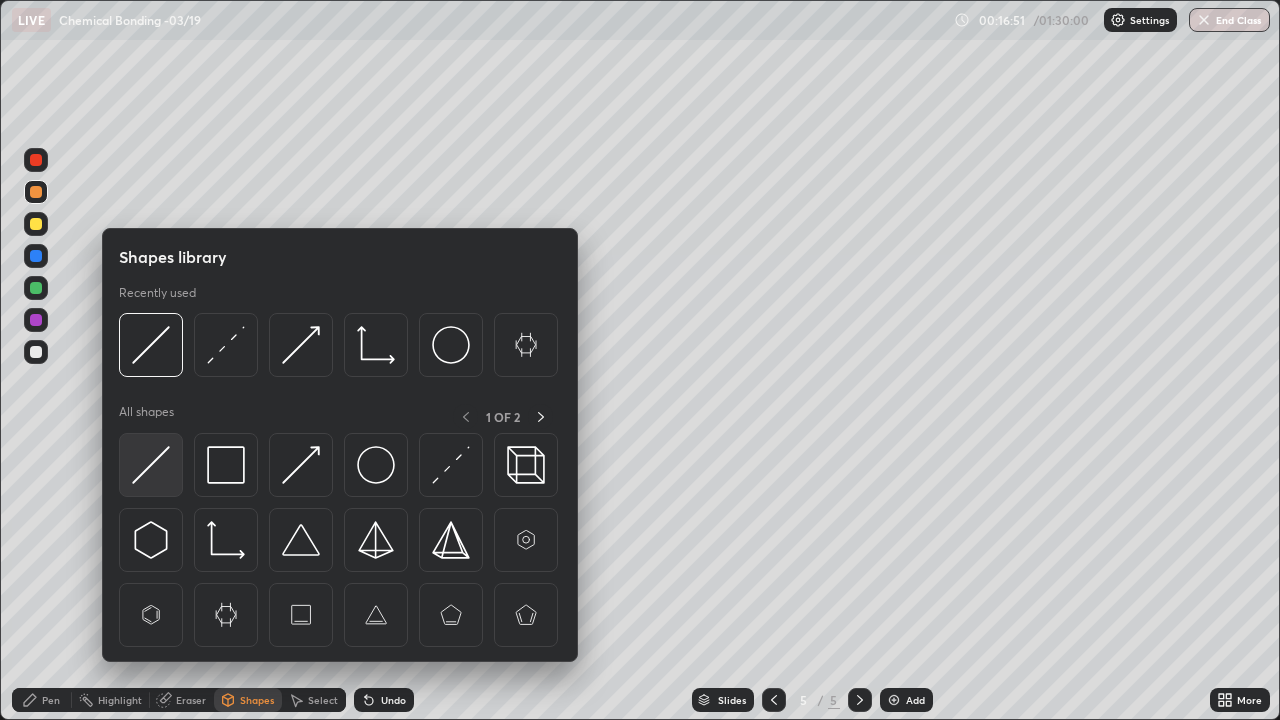 click at bounding box center [151, 465] 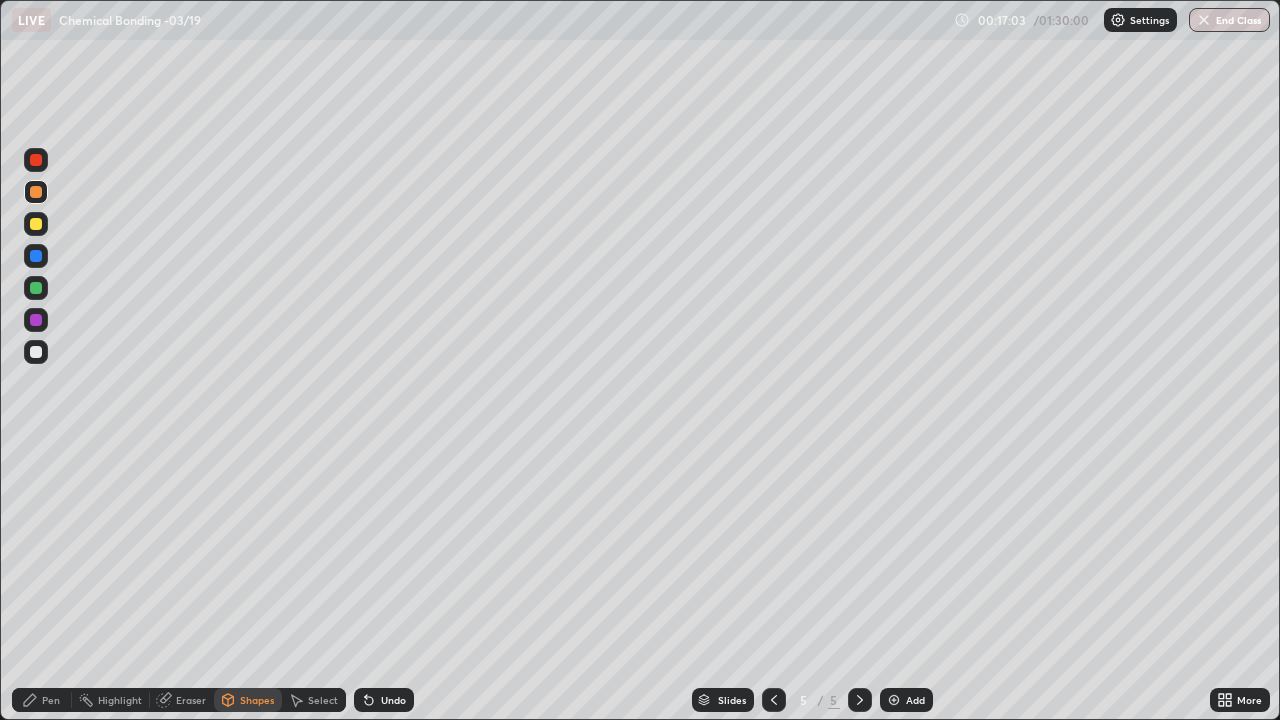 click at bounding box center [36, 352] 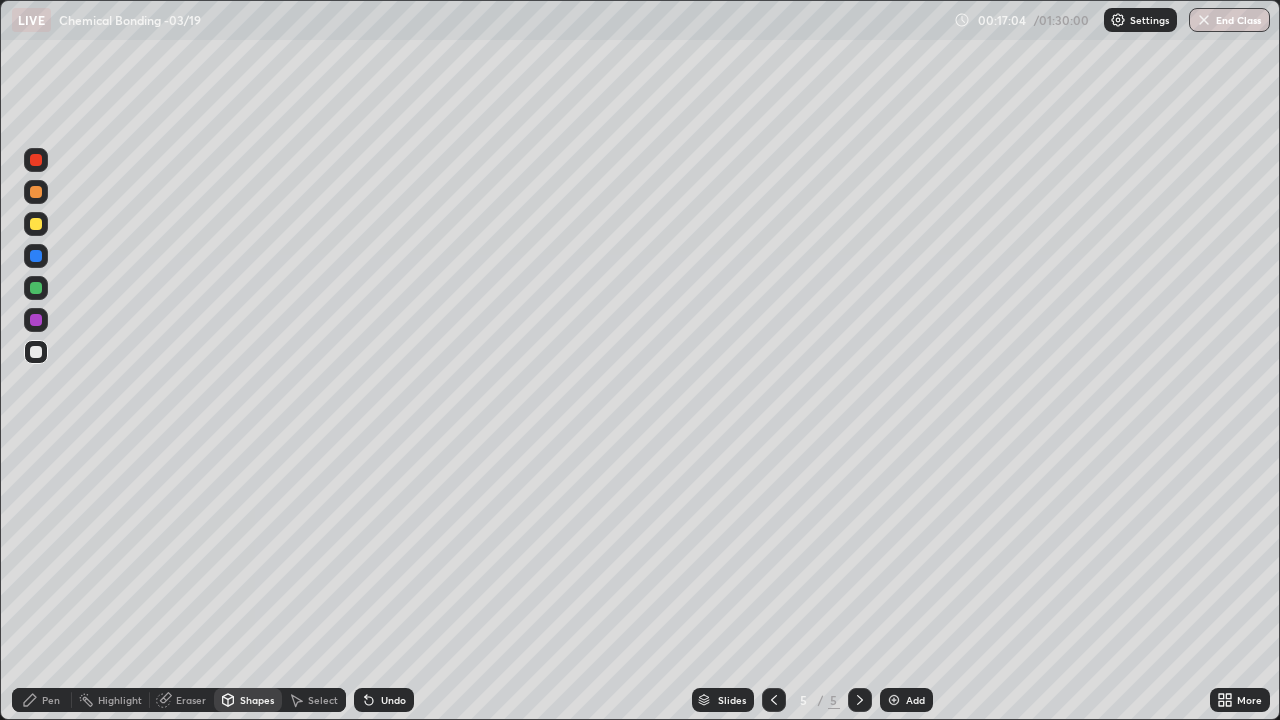 click on "Pen" at bounding box center (51, 700) 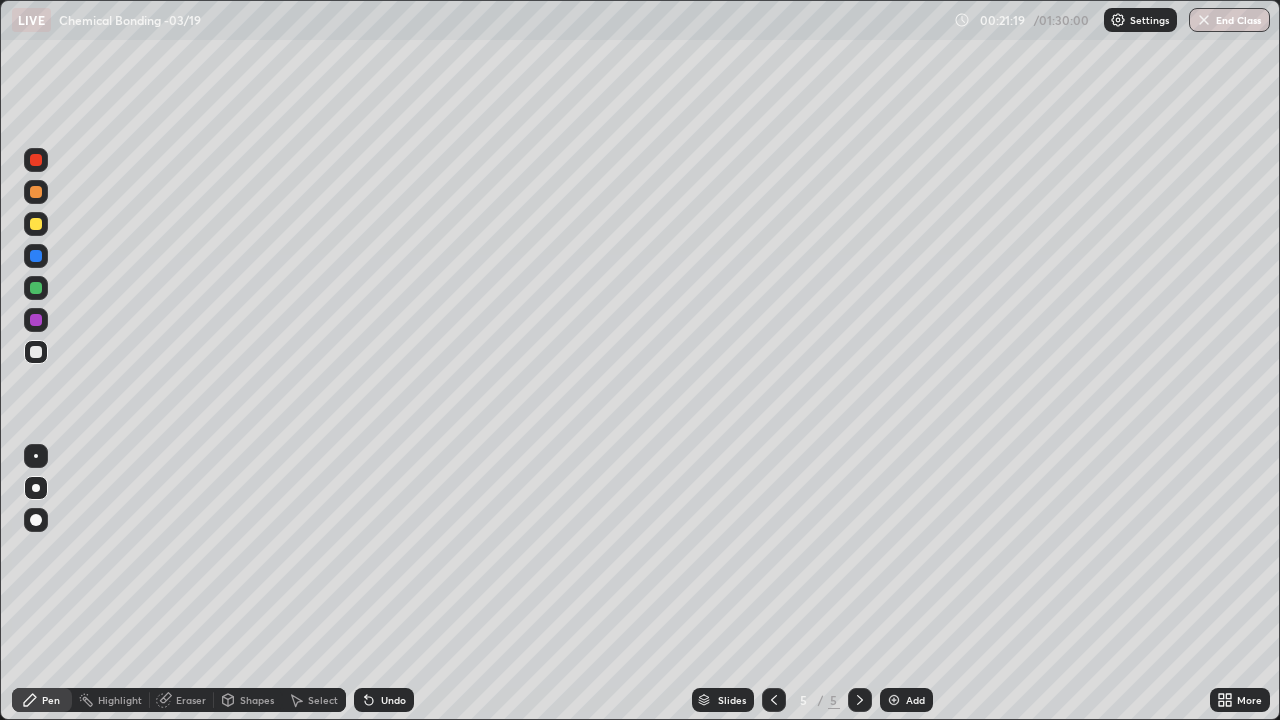 click at bounding box center (894, 700) 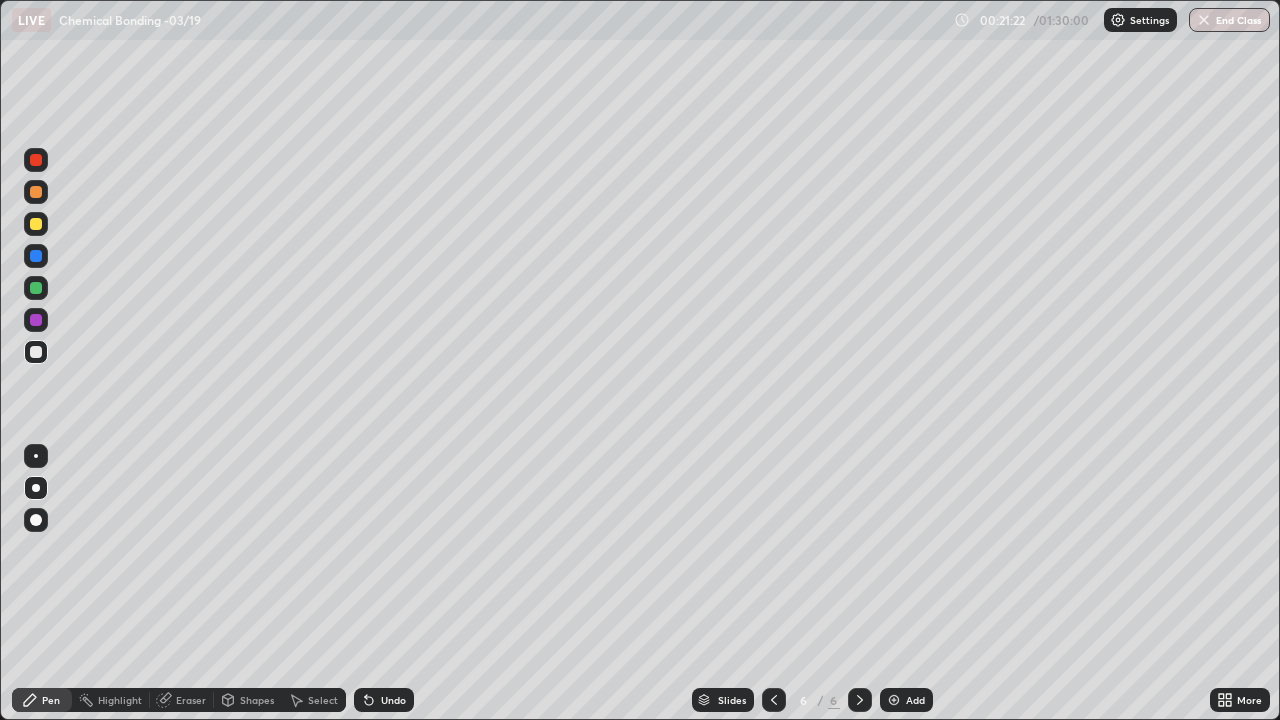 click at bounding box center [36, 192] 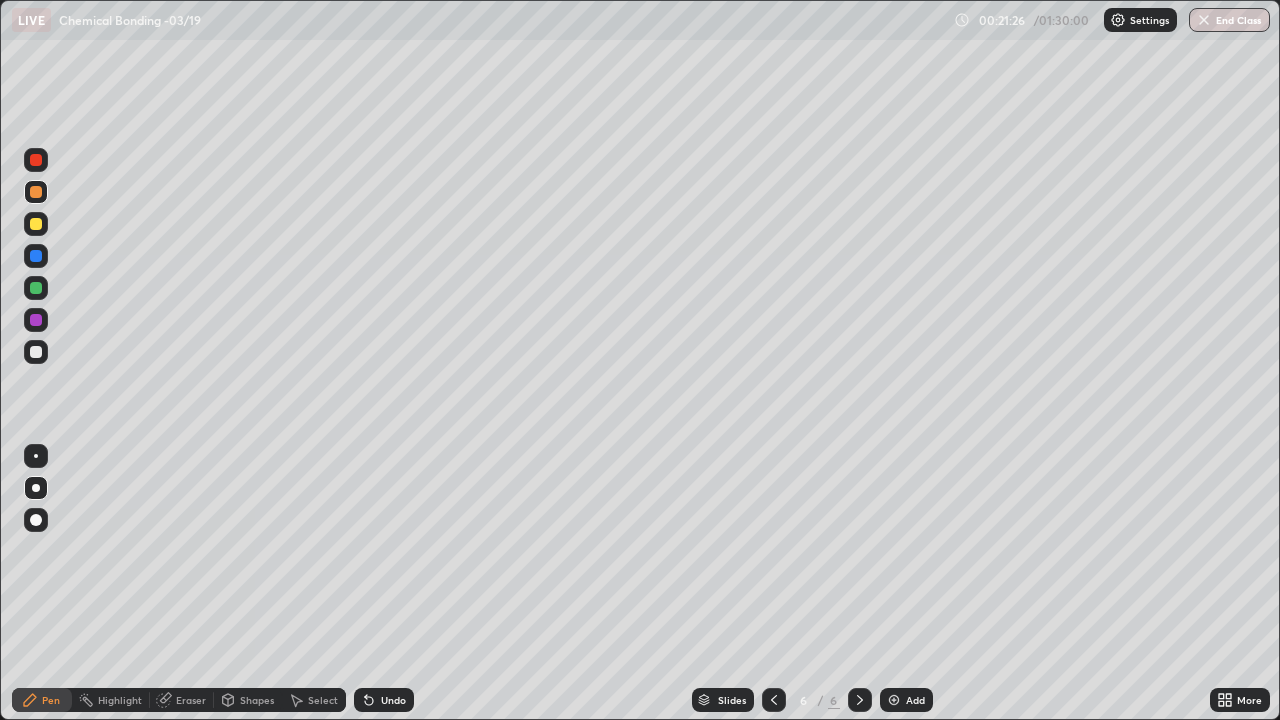 click on "Undo" at bounding box center (393, 700) 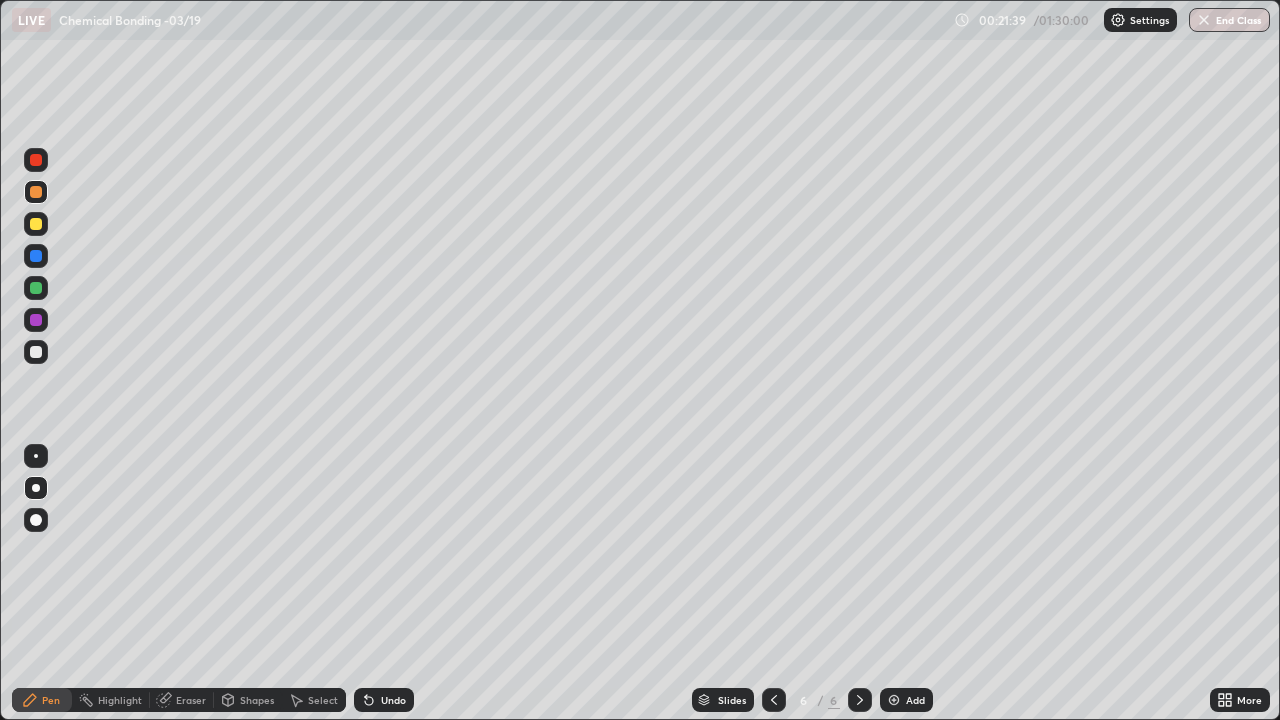 click at bounding box center [36, 352] 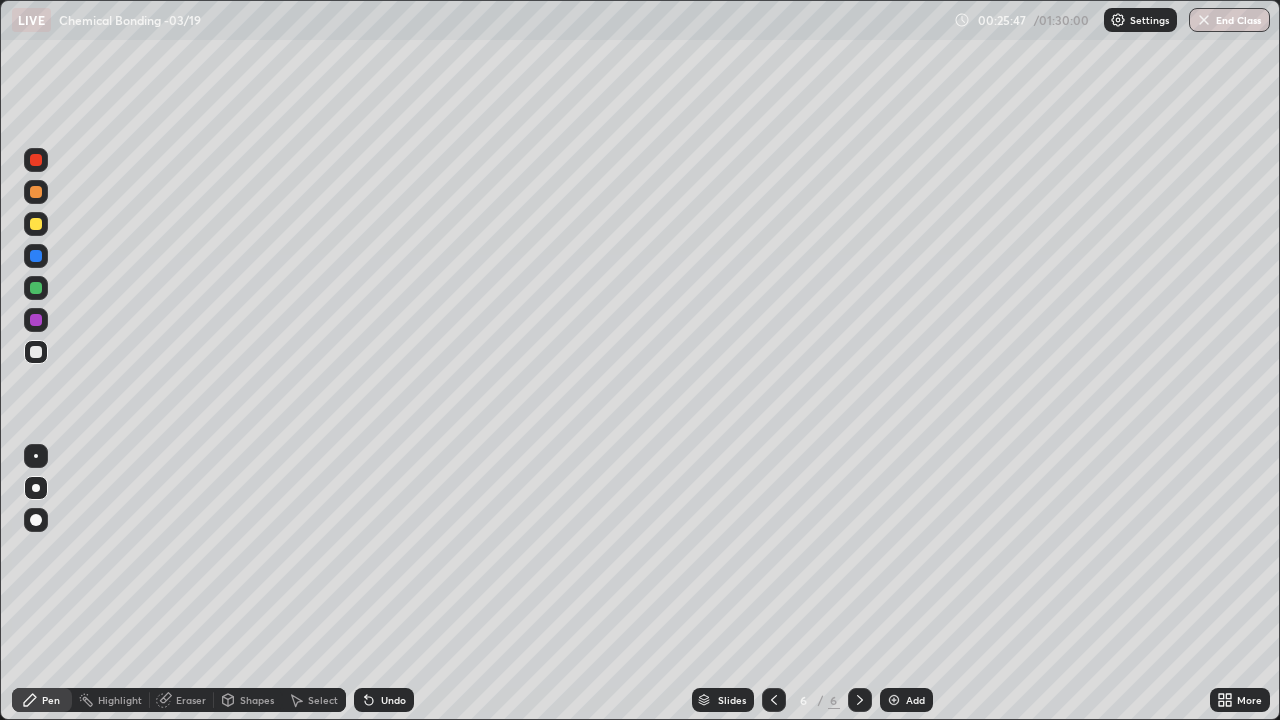 click at bounding box center [36, 288] 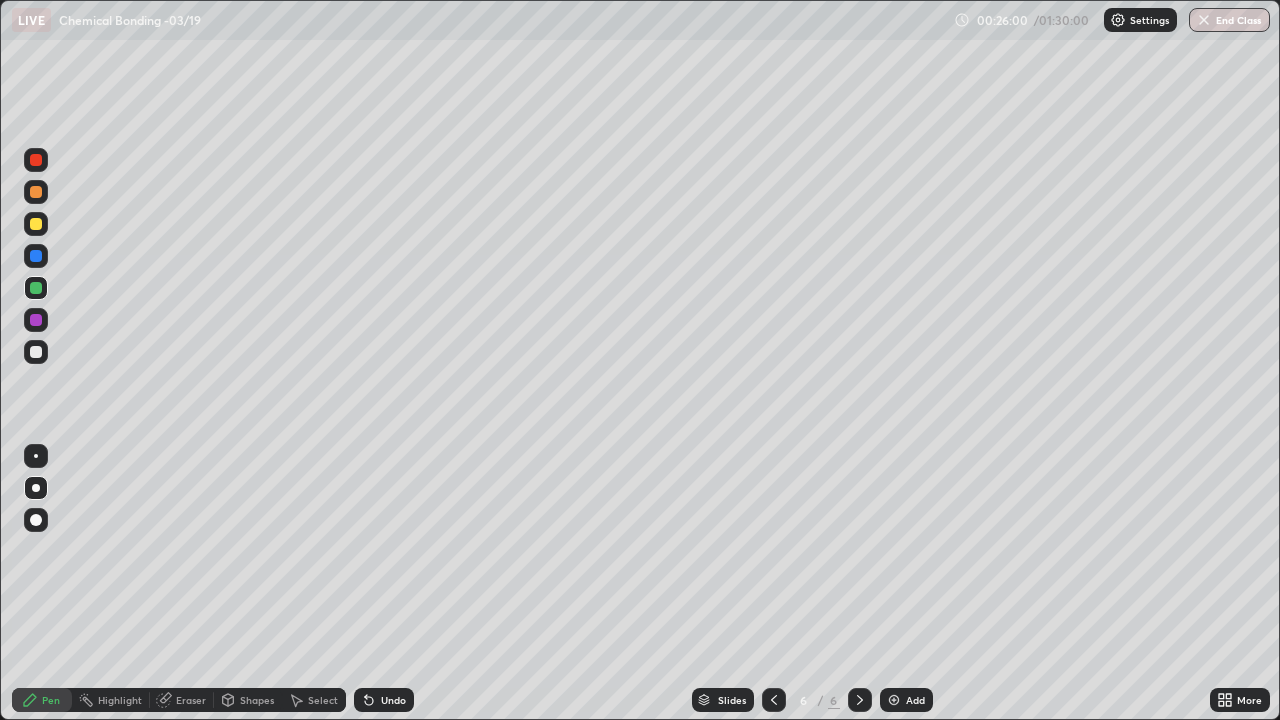 click on "Undo" at bounding box center [393, 700] 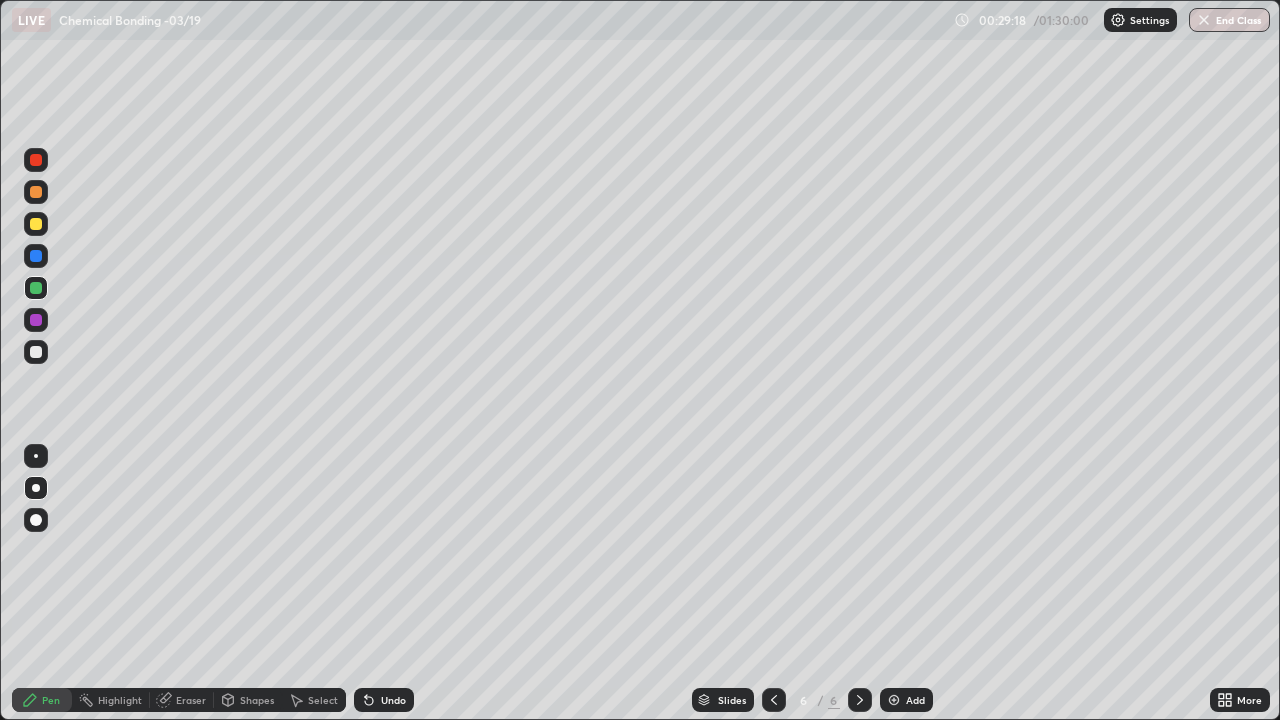 click at bounding box center (36, 192) 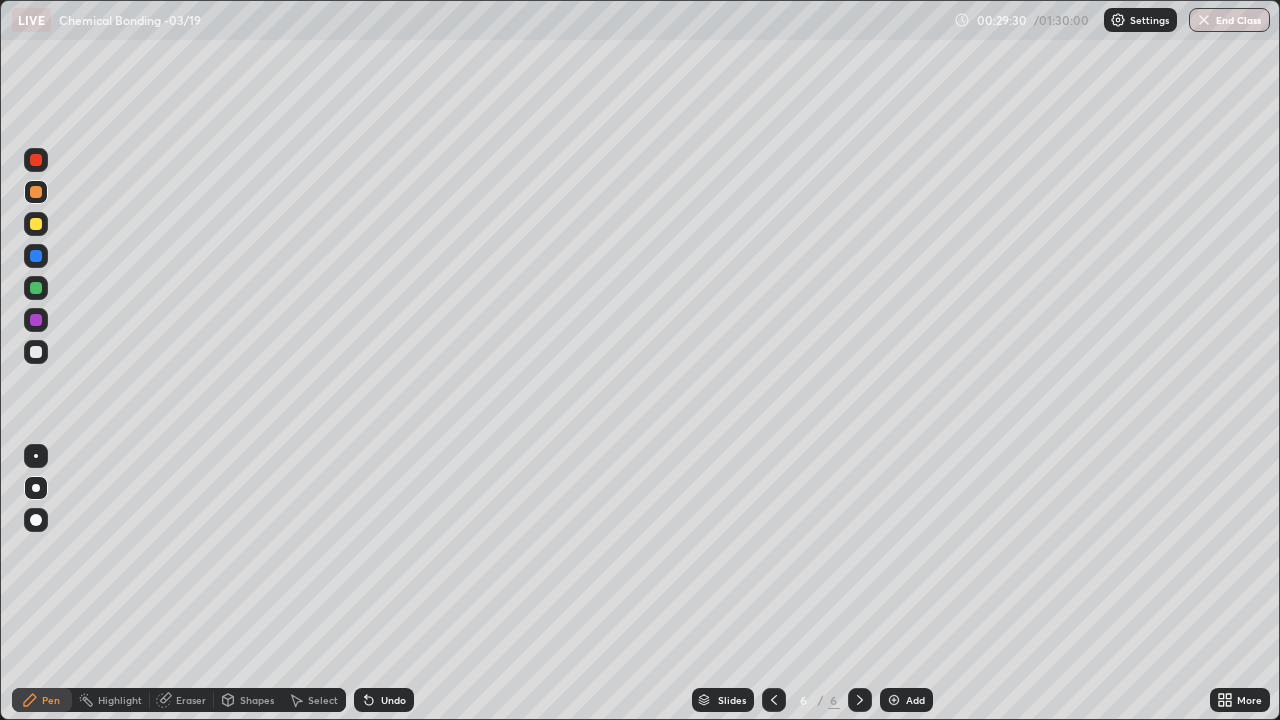 click at bounding box center (36, 352) 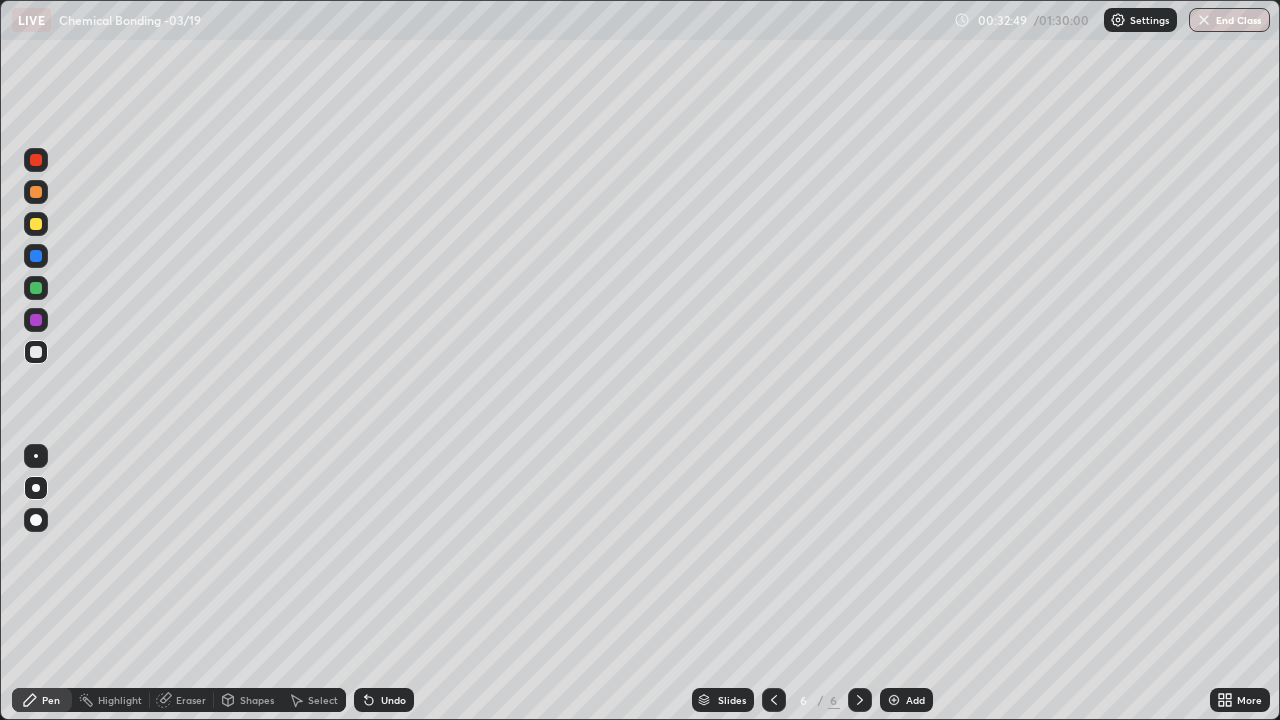 click at bounding box center [36, 288] 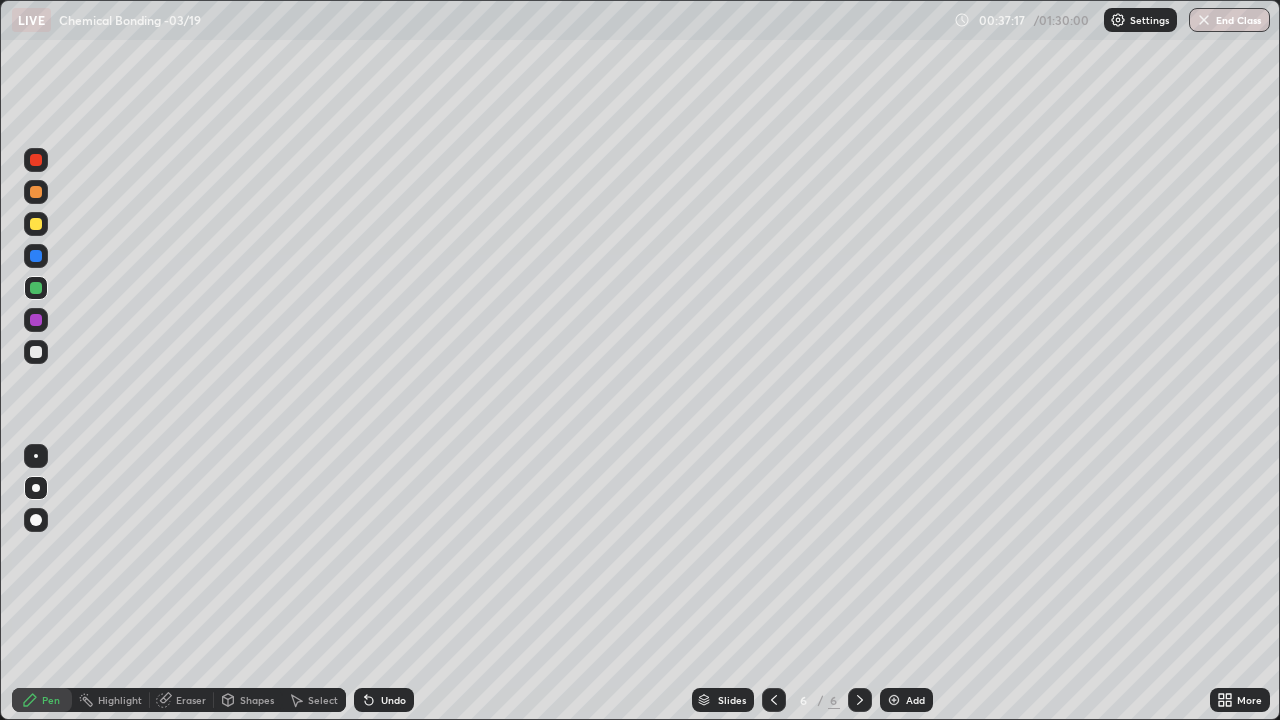 click on "Add" at bounding box center (906, 700) 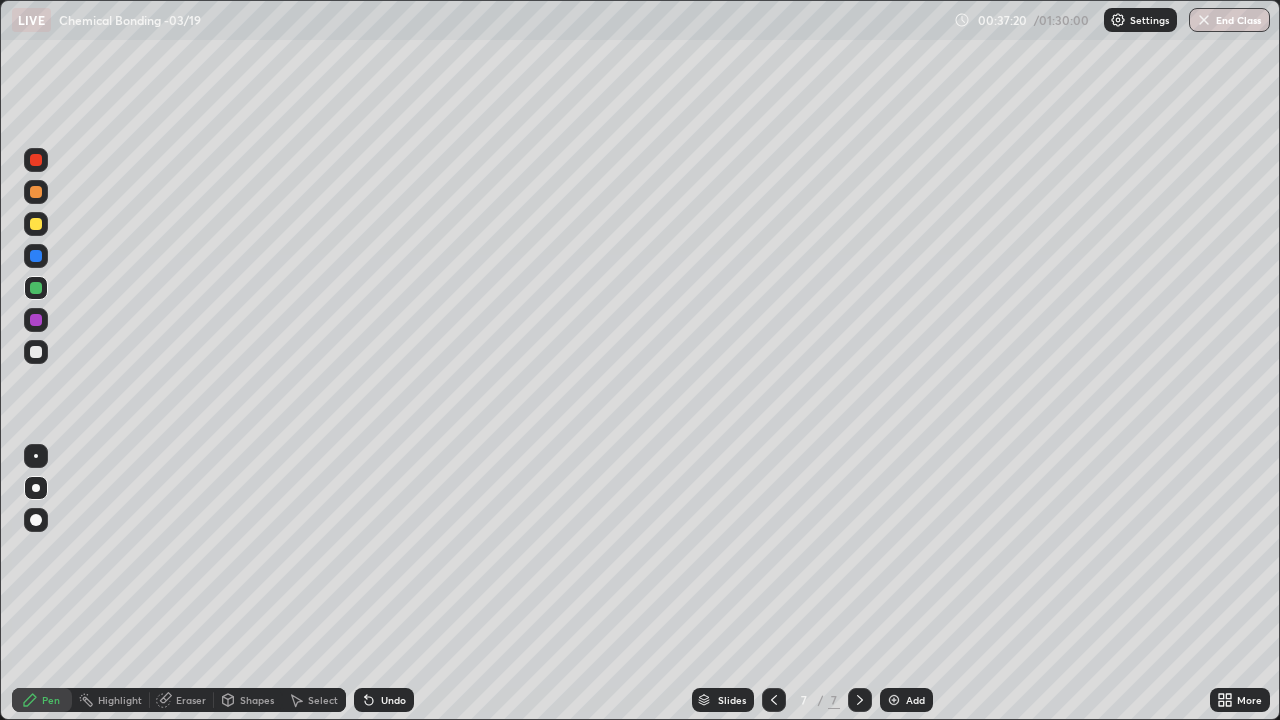 click at bounding box center [36, 192] 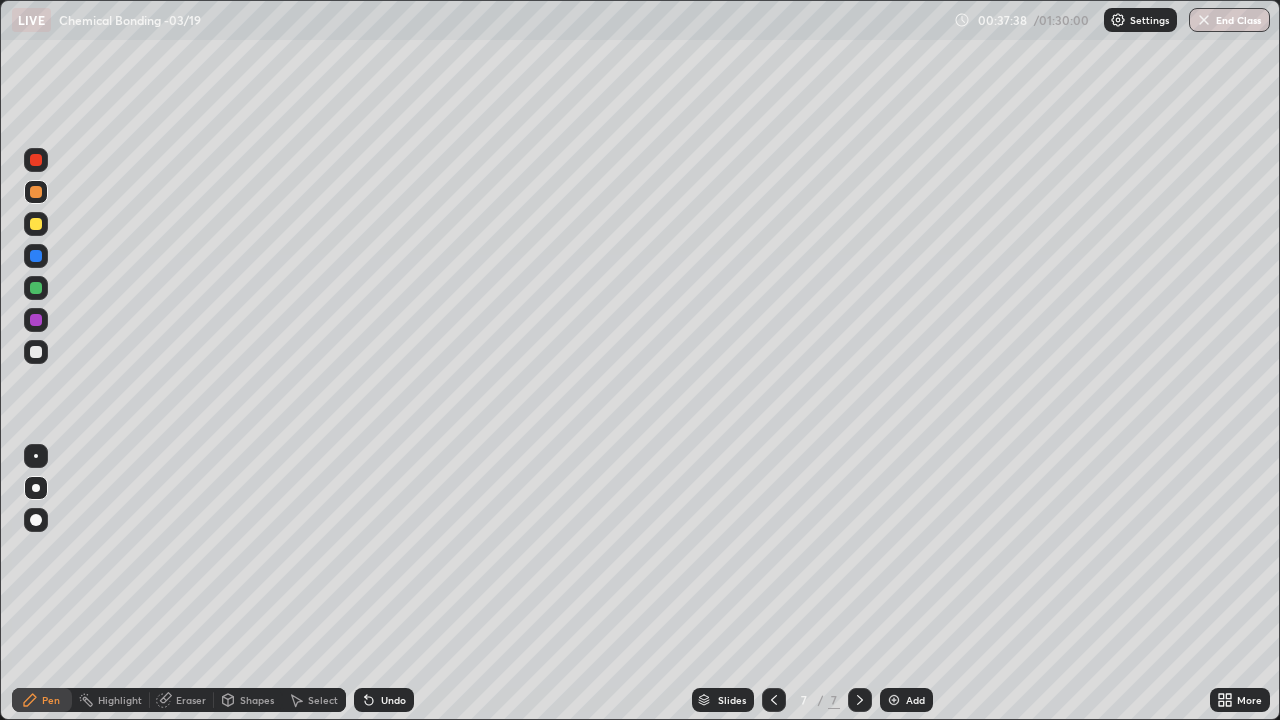 click at bounding box center [36, 224] 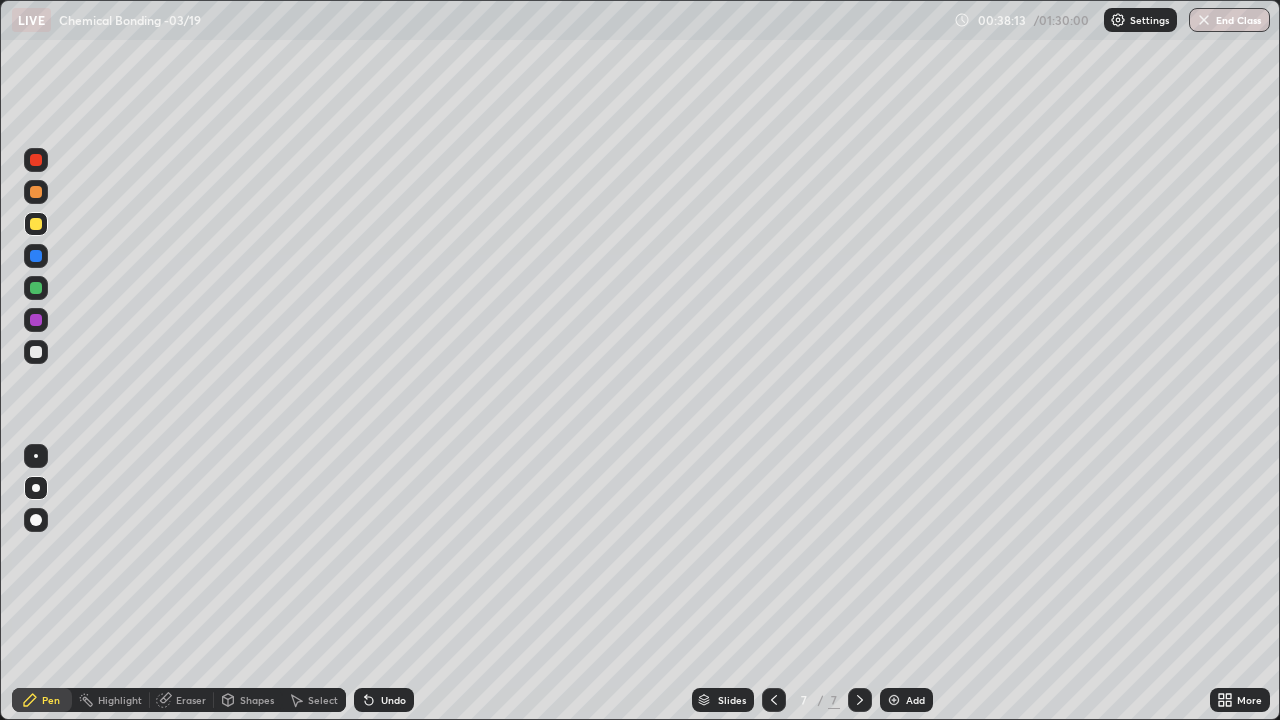 click at bounding box center (36, 352) 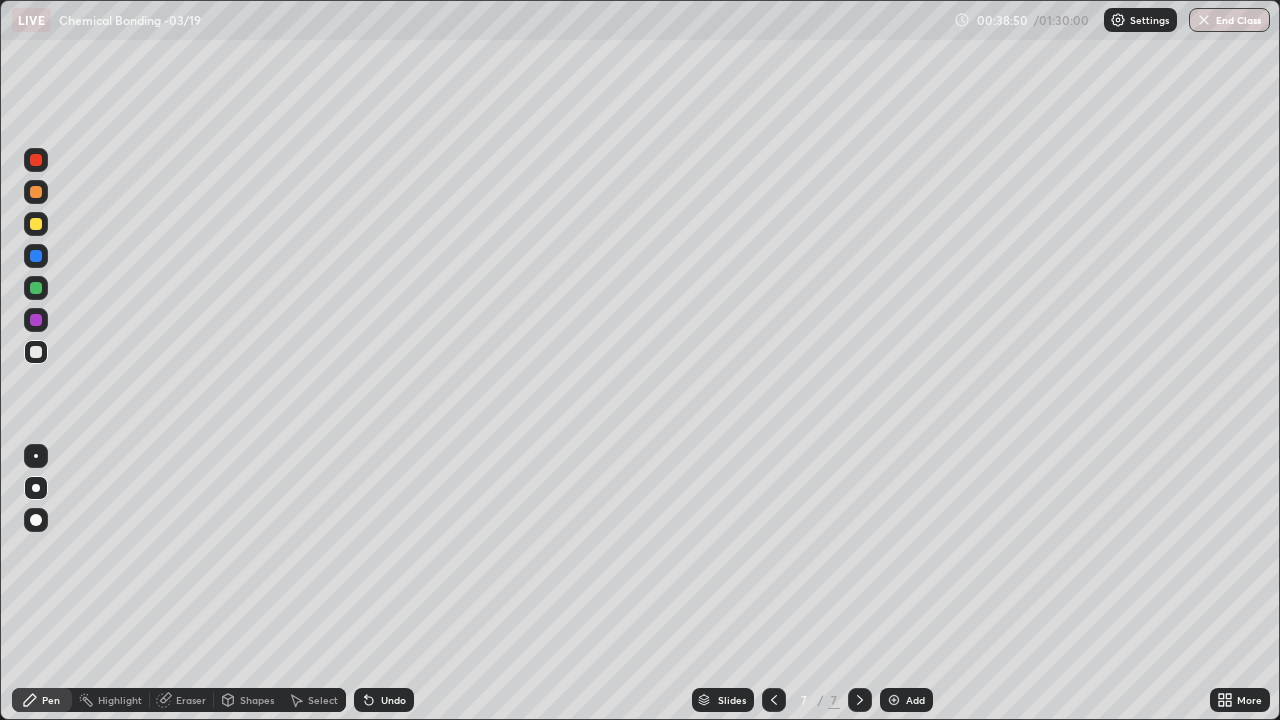 click at bounding box center [36, 256] 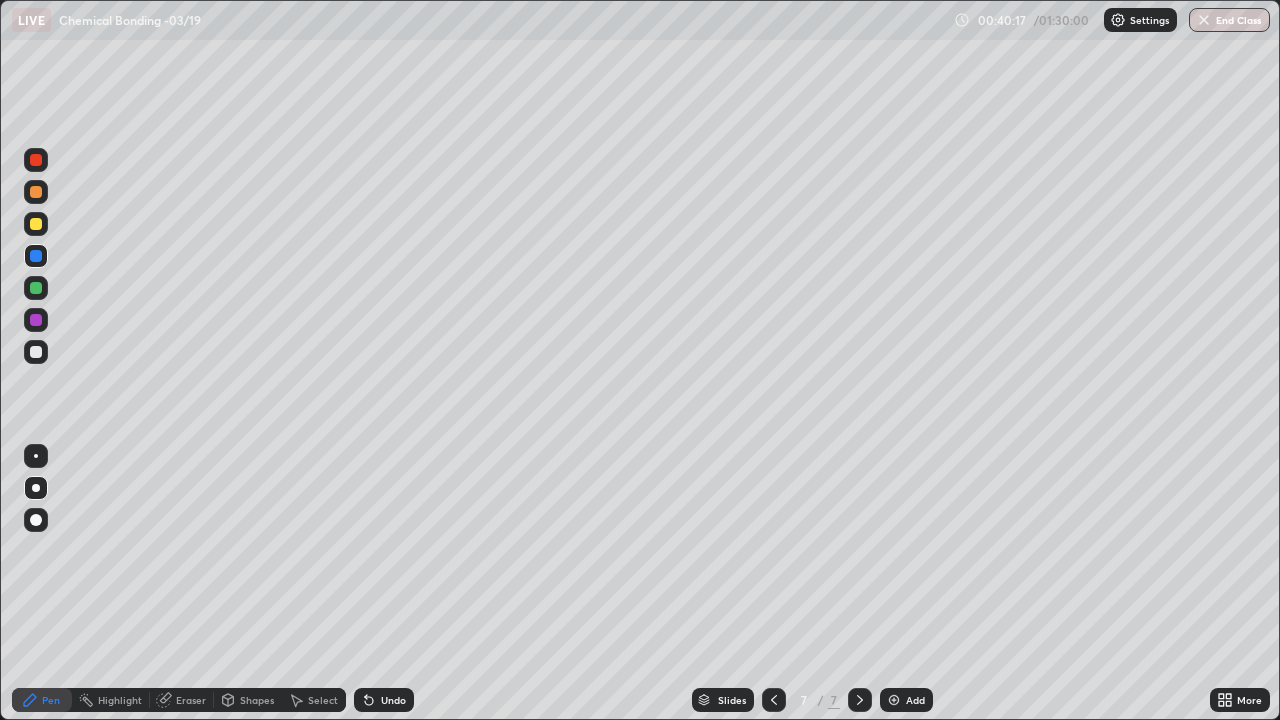 click at bounding box center (36, 224) 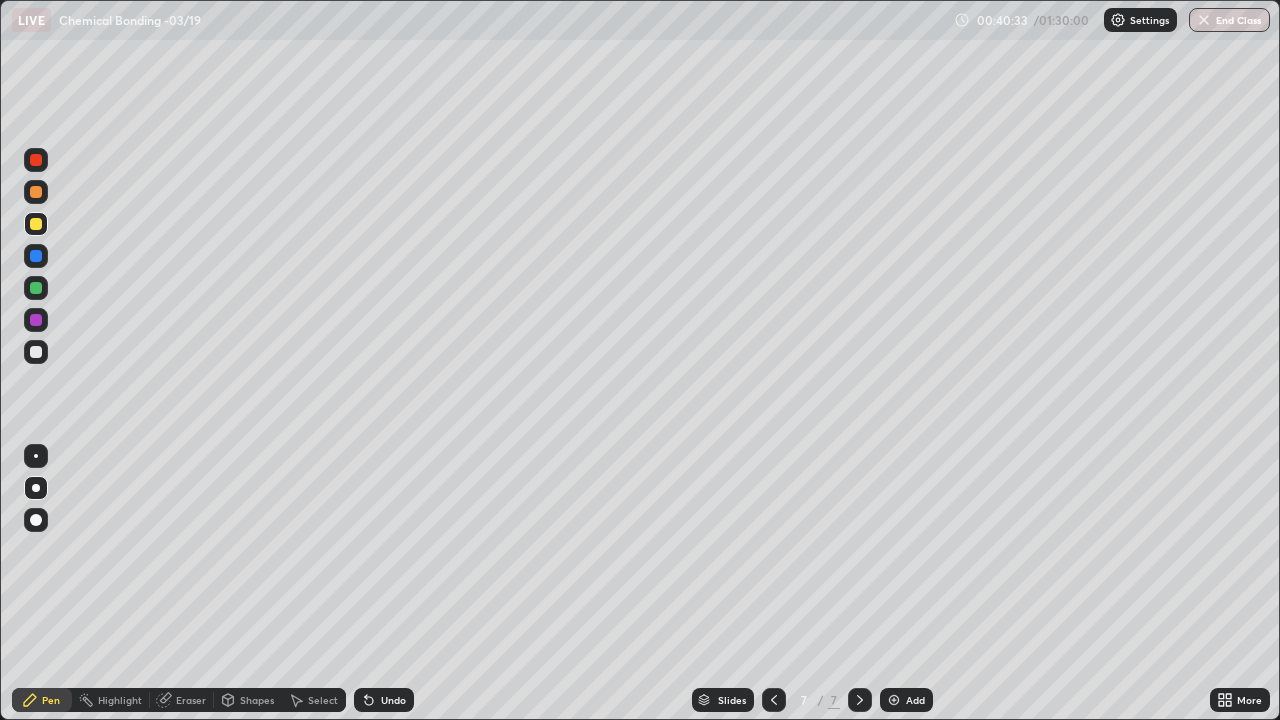 click at bounding box center [36, 352] 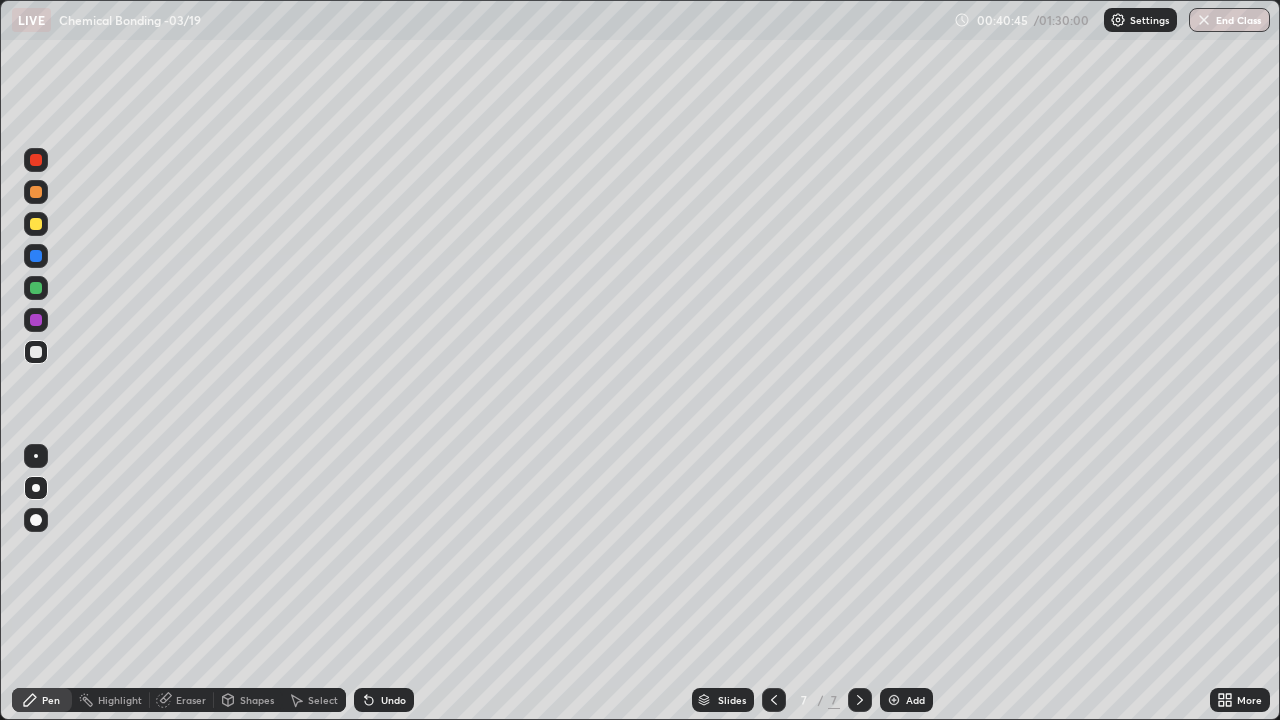 click at bounding box center (36, 288) 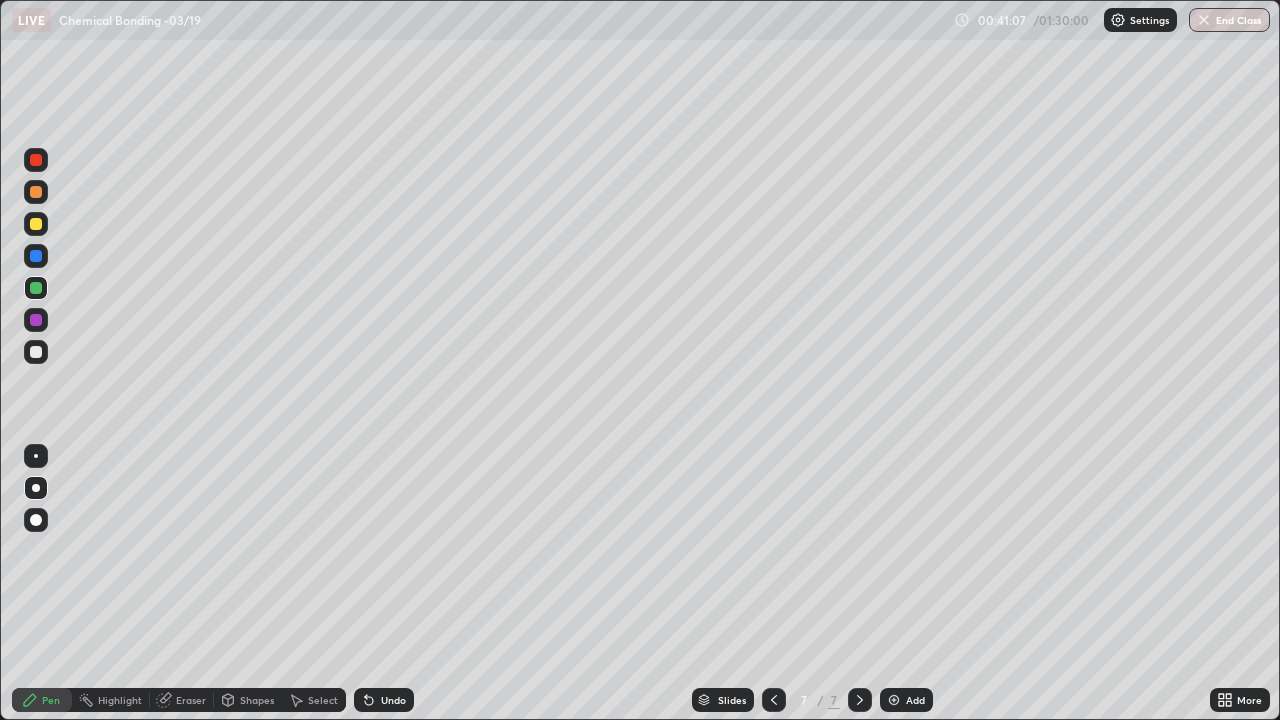 click at bounding box center (36, 256) 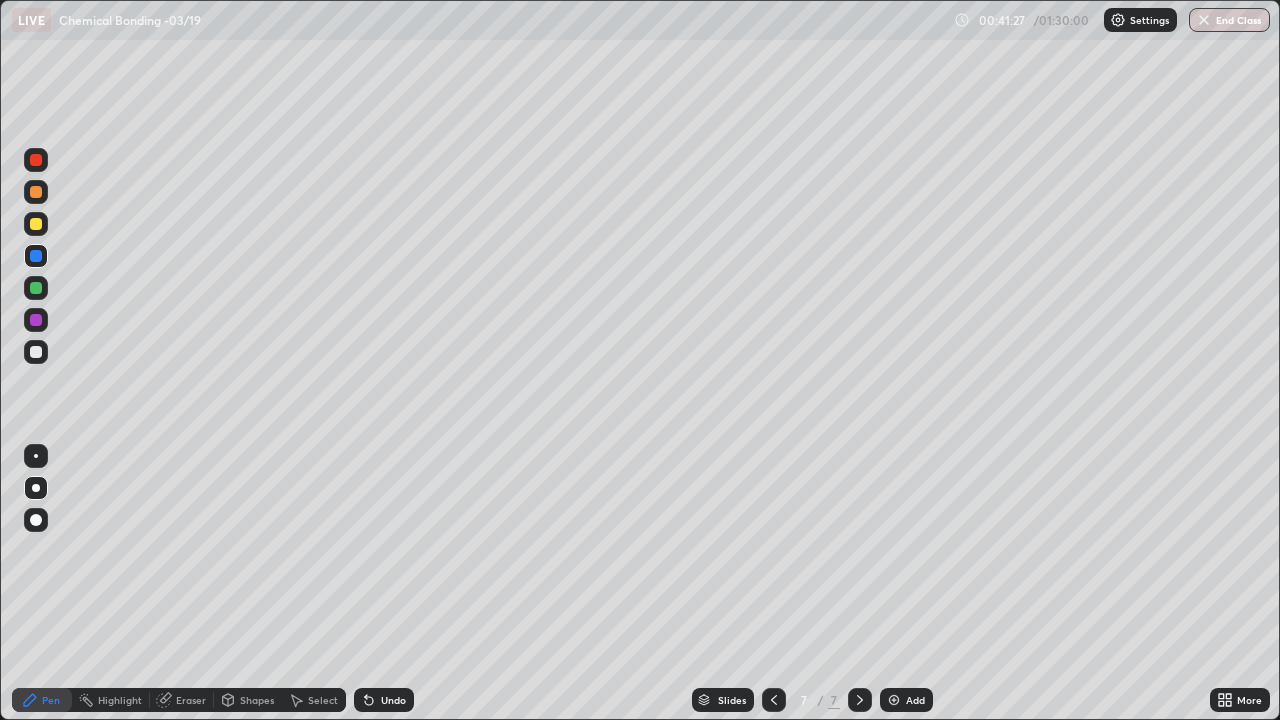 click at bounding box center (36, 224) 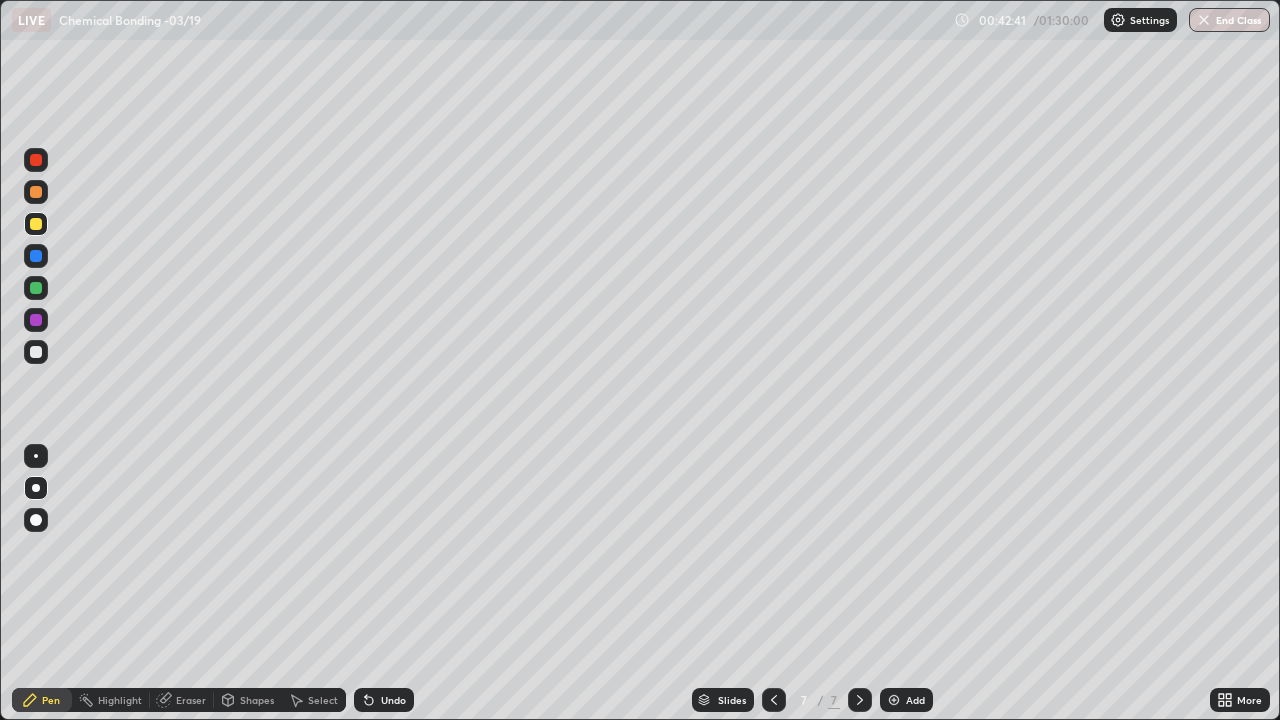 click at bounding box center [36, 352] 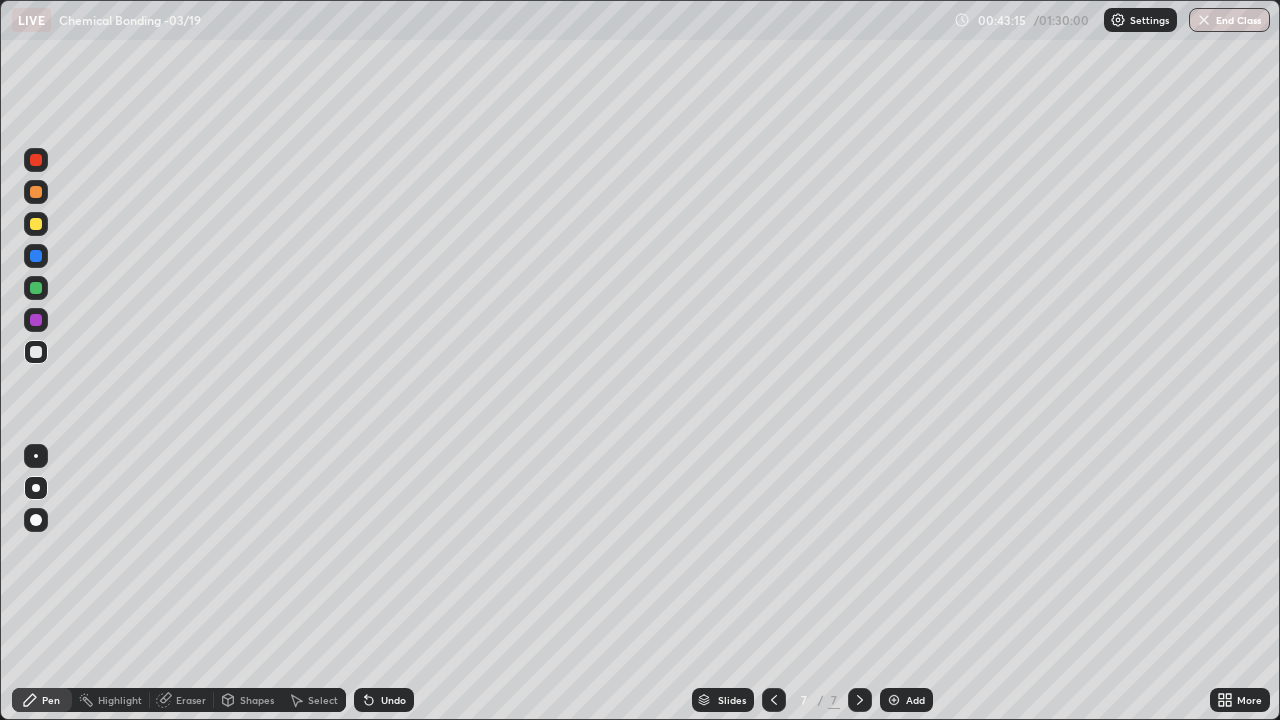 click at bounding box center [36, 288] 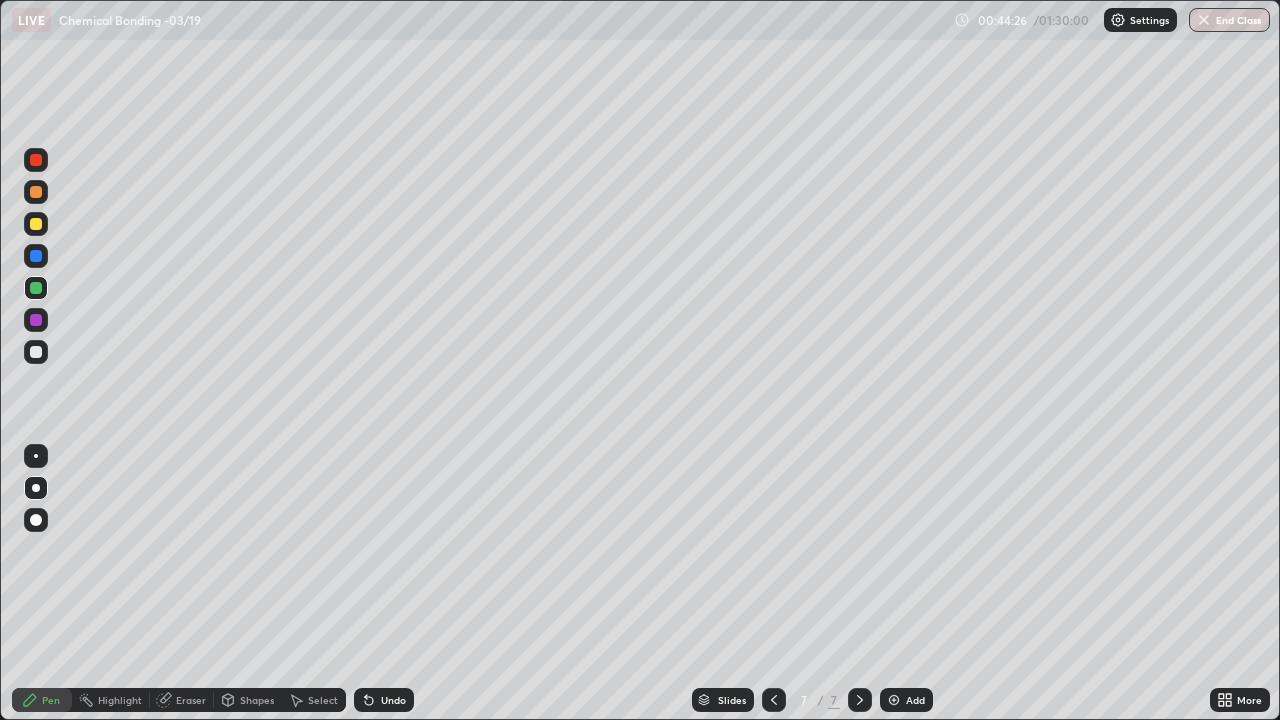 click at bounding box center [894, 700] 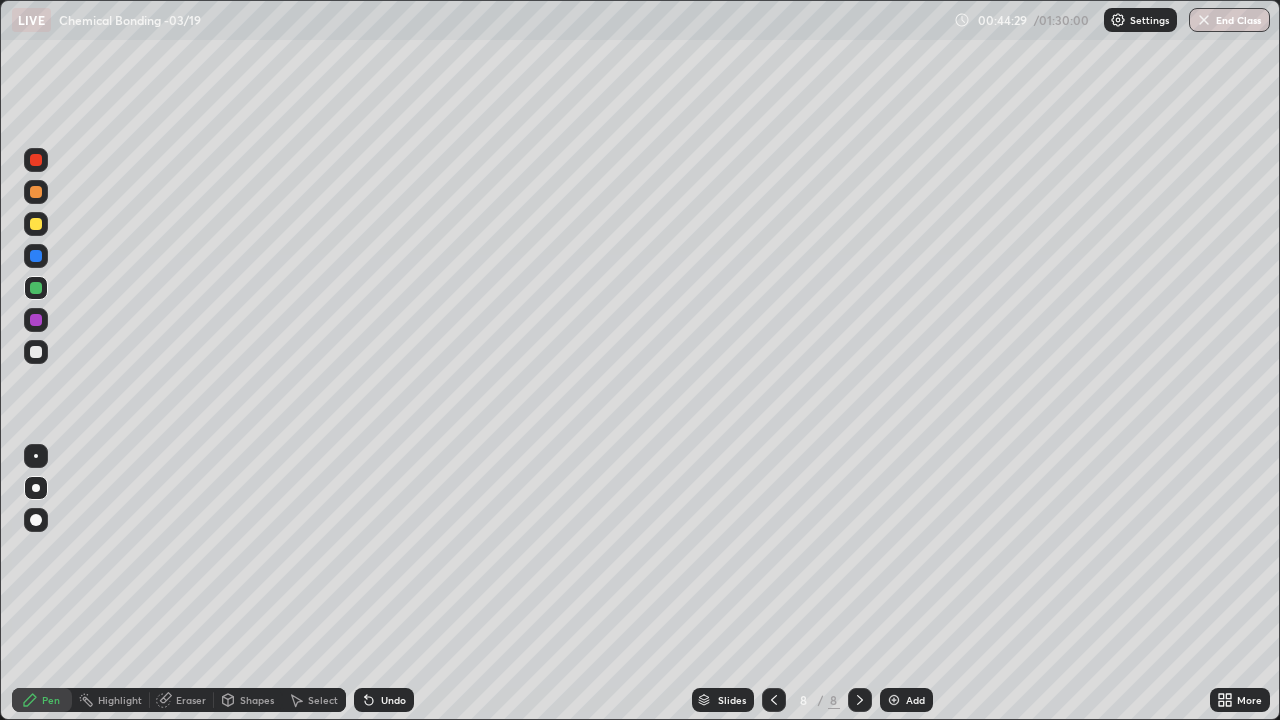 click at bounding box center (36, 224) 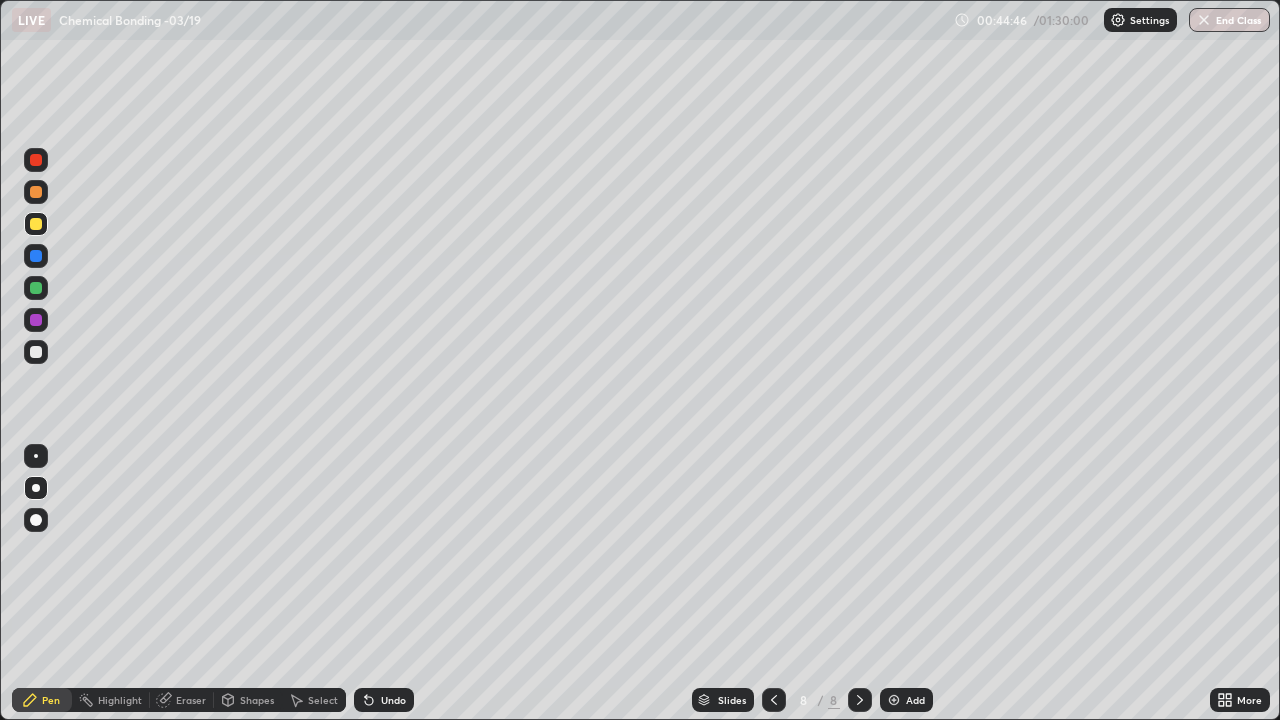 click at bounding box center [36, 352] 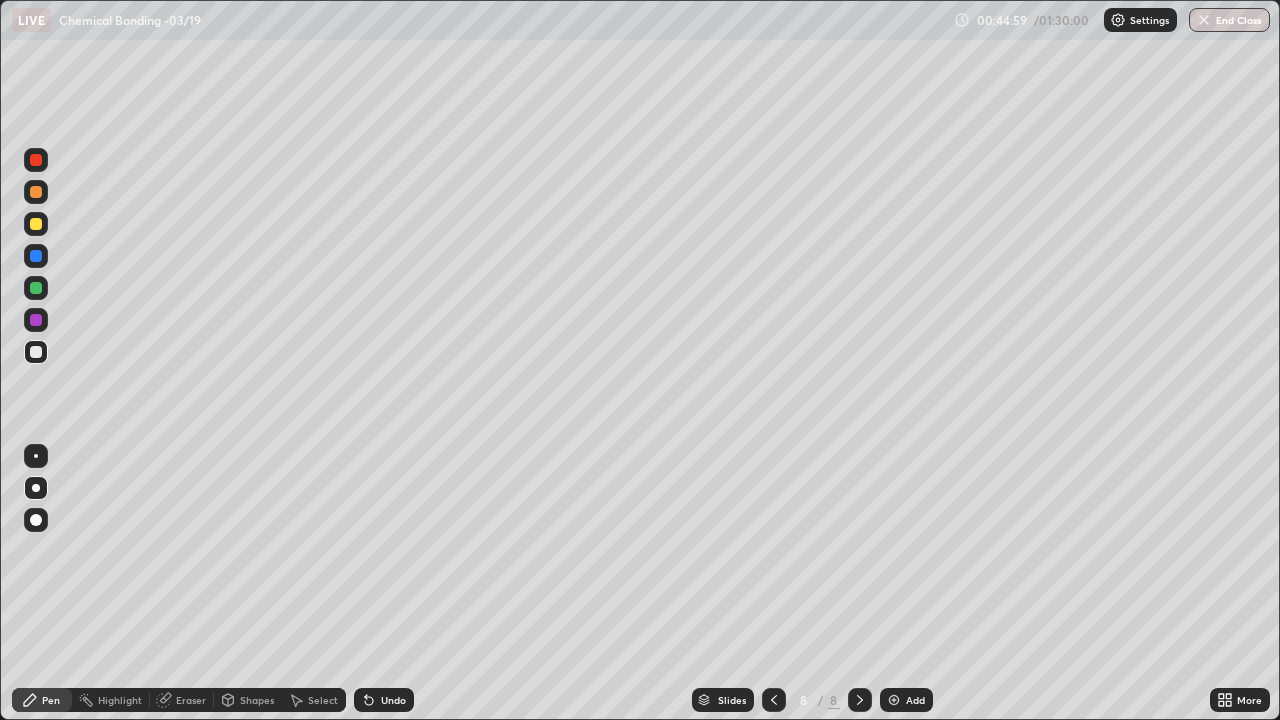 click at bounding box center (36, 160) 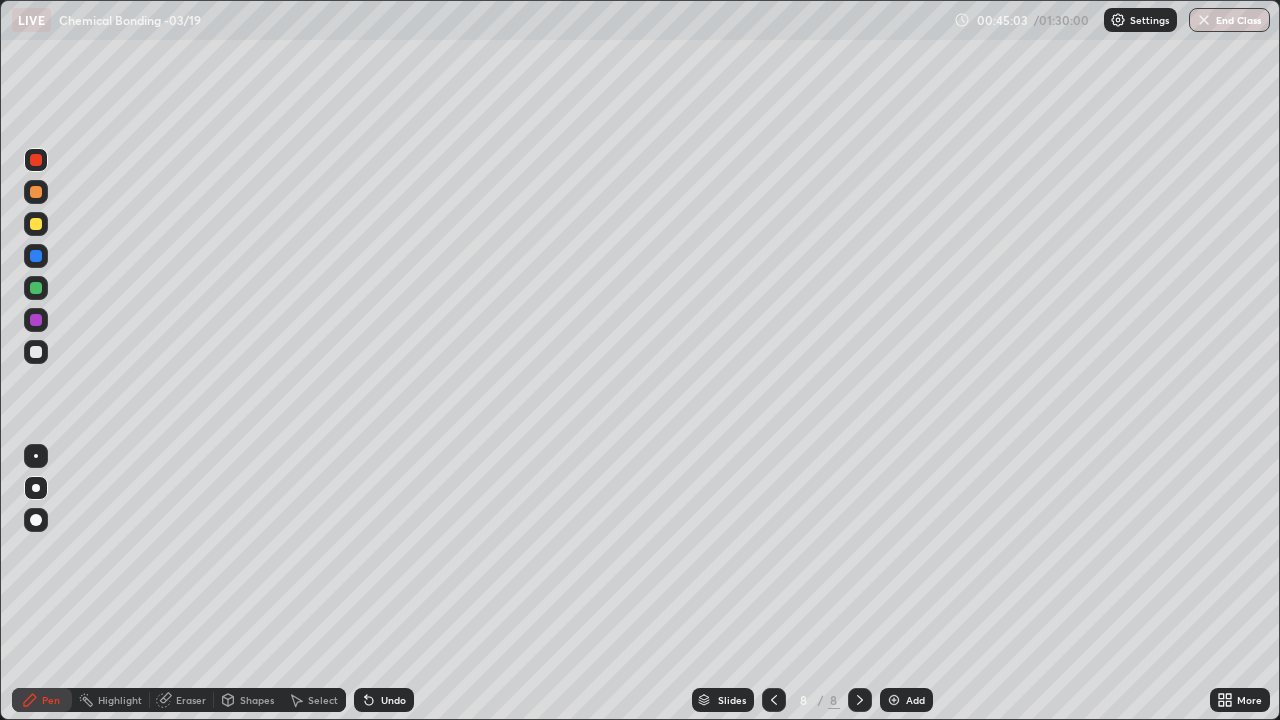 click at bounding box center (36, 352) 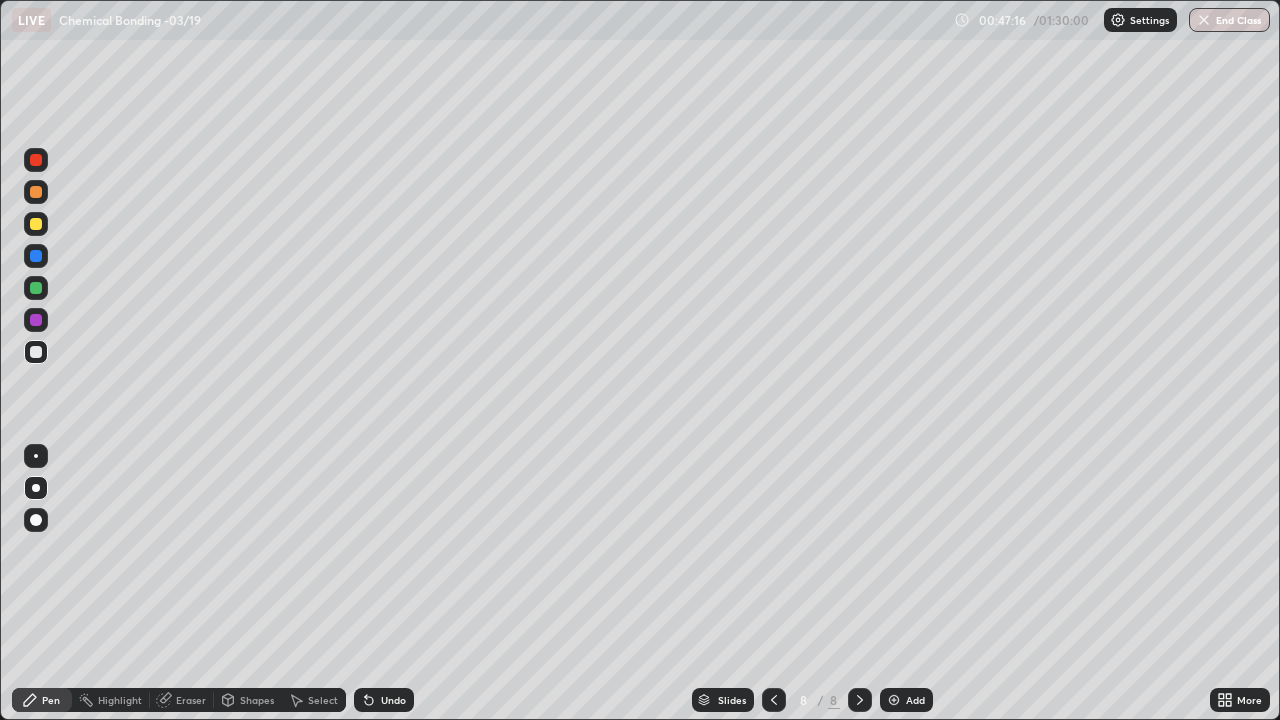 click at bounding box center (36, 256) 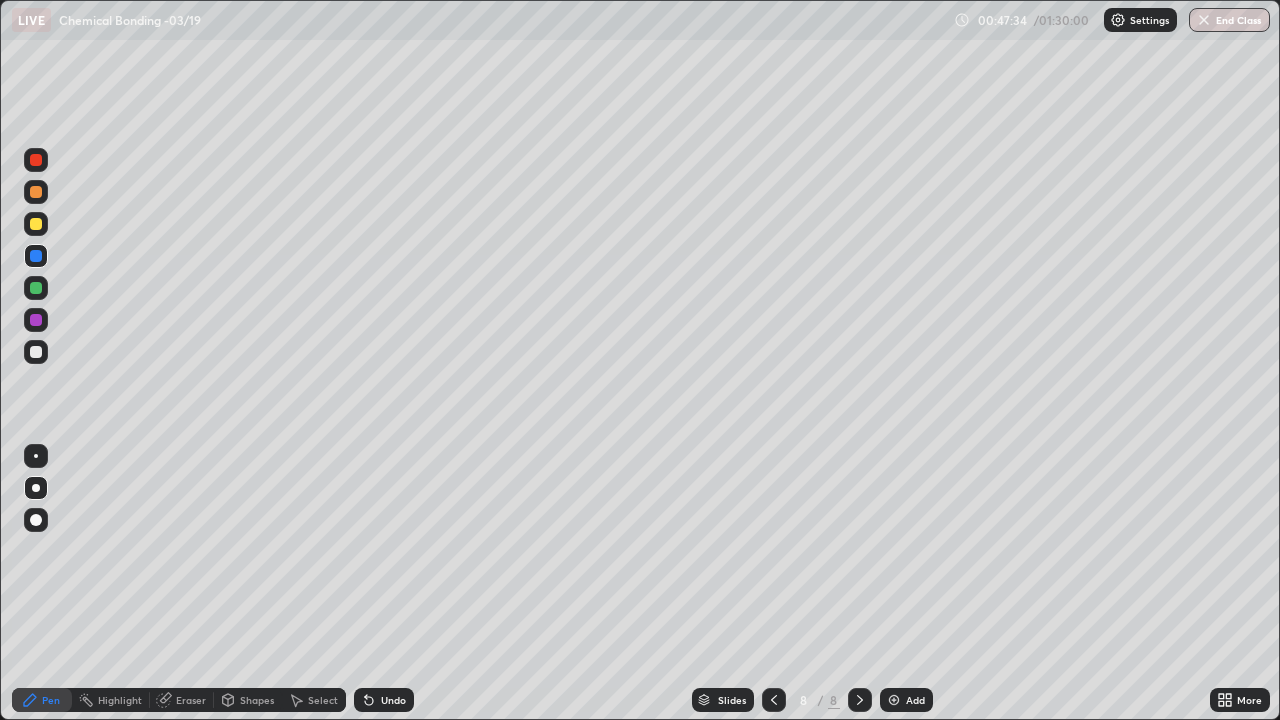 click at bounding box center (36, 288) 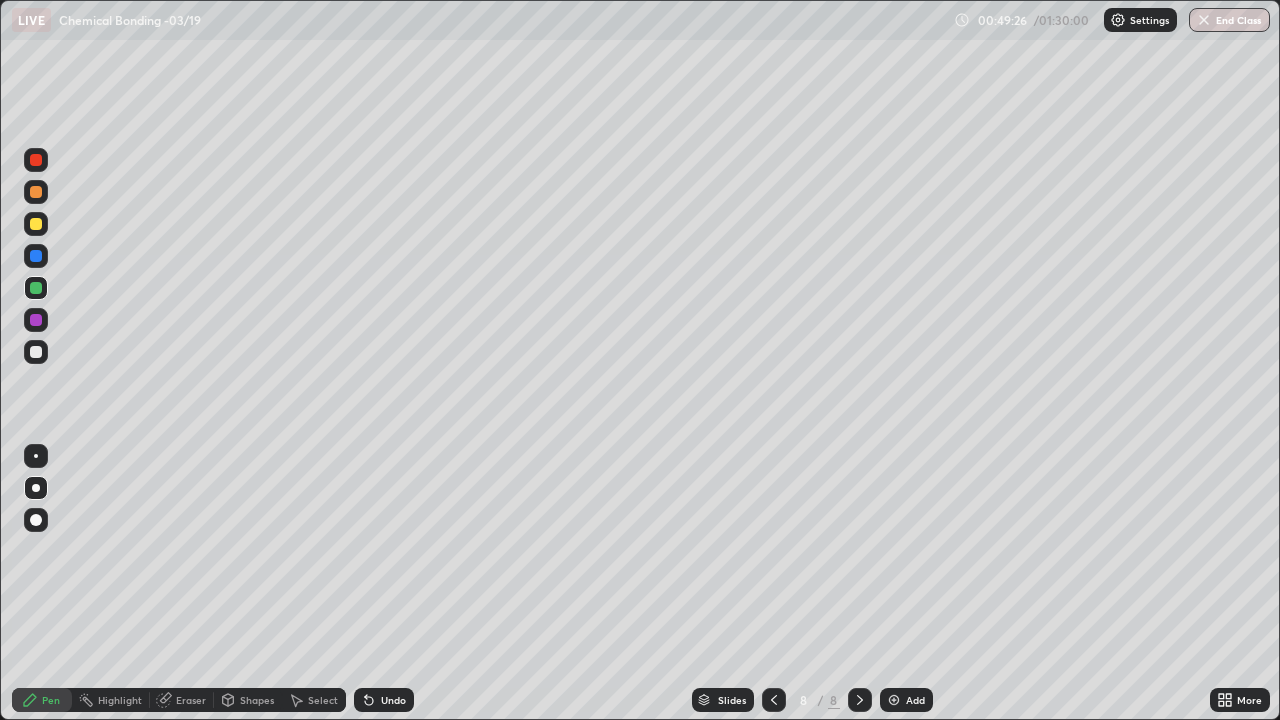 click at bounding box center (36, 224) 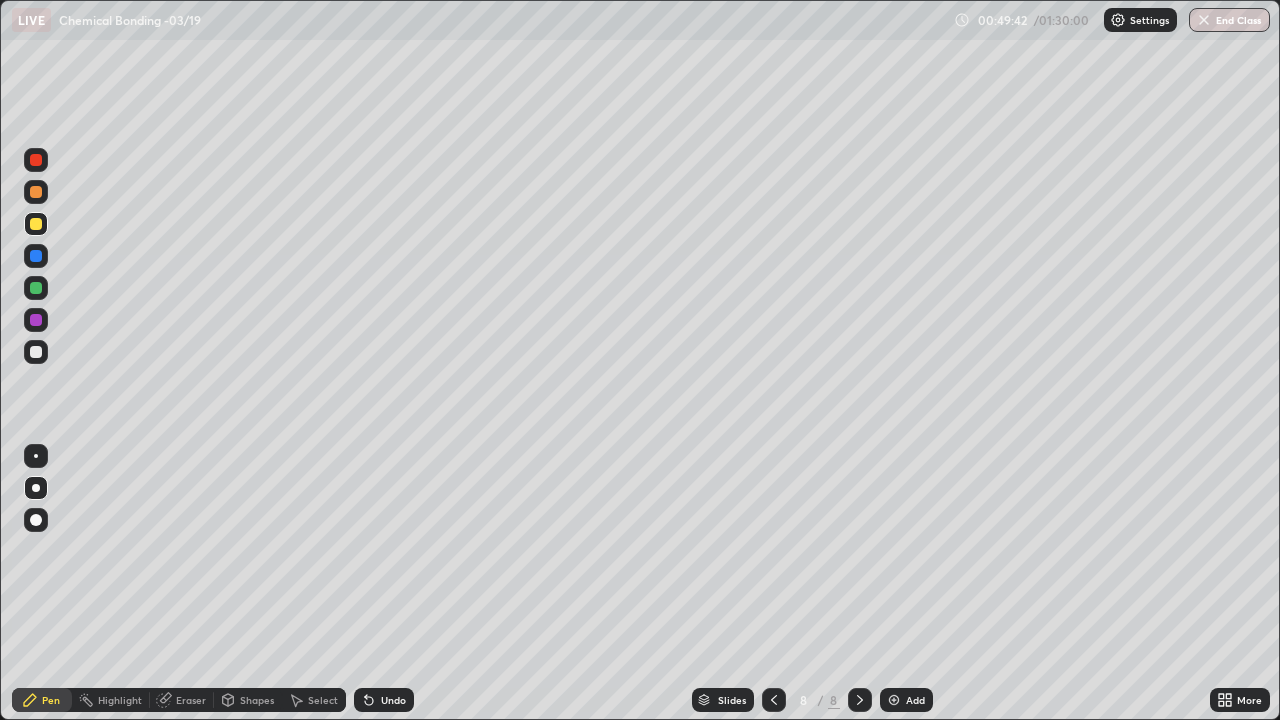 click at bounding box center (36, 352) 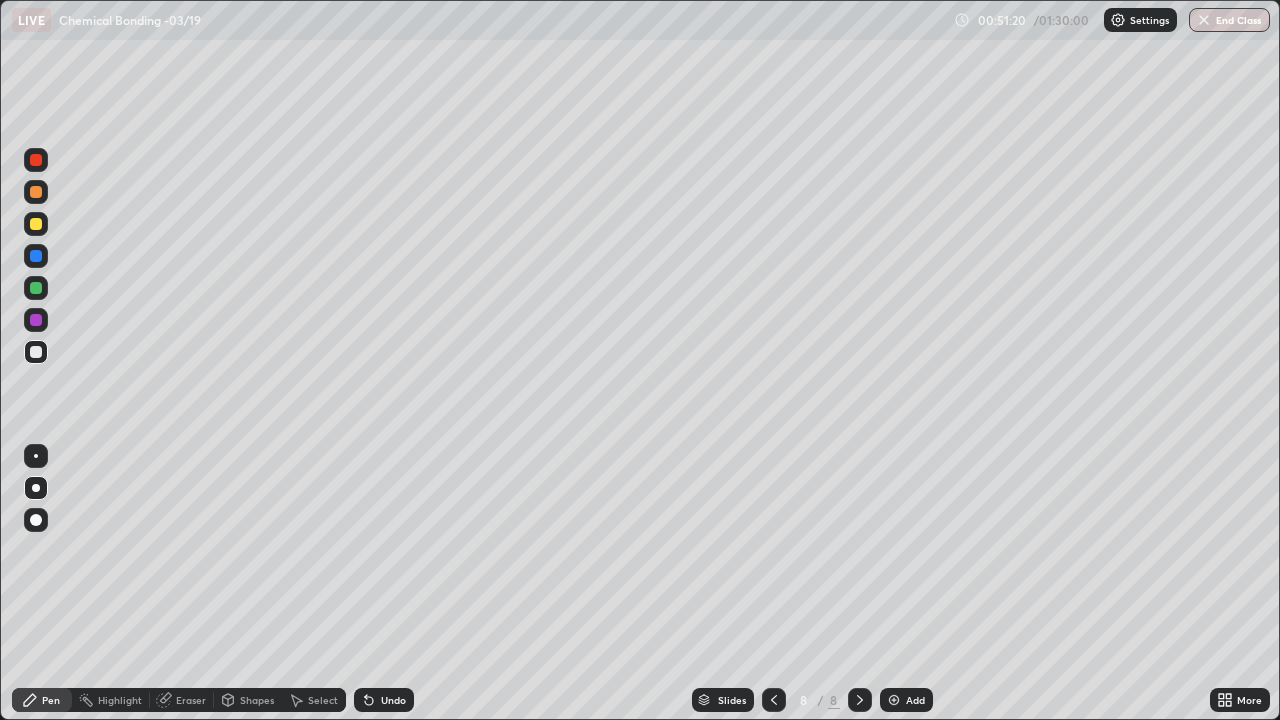 click at bounding box center [36, 224] 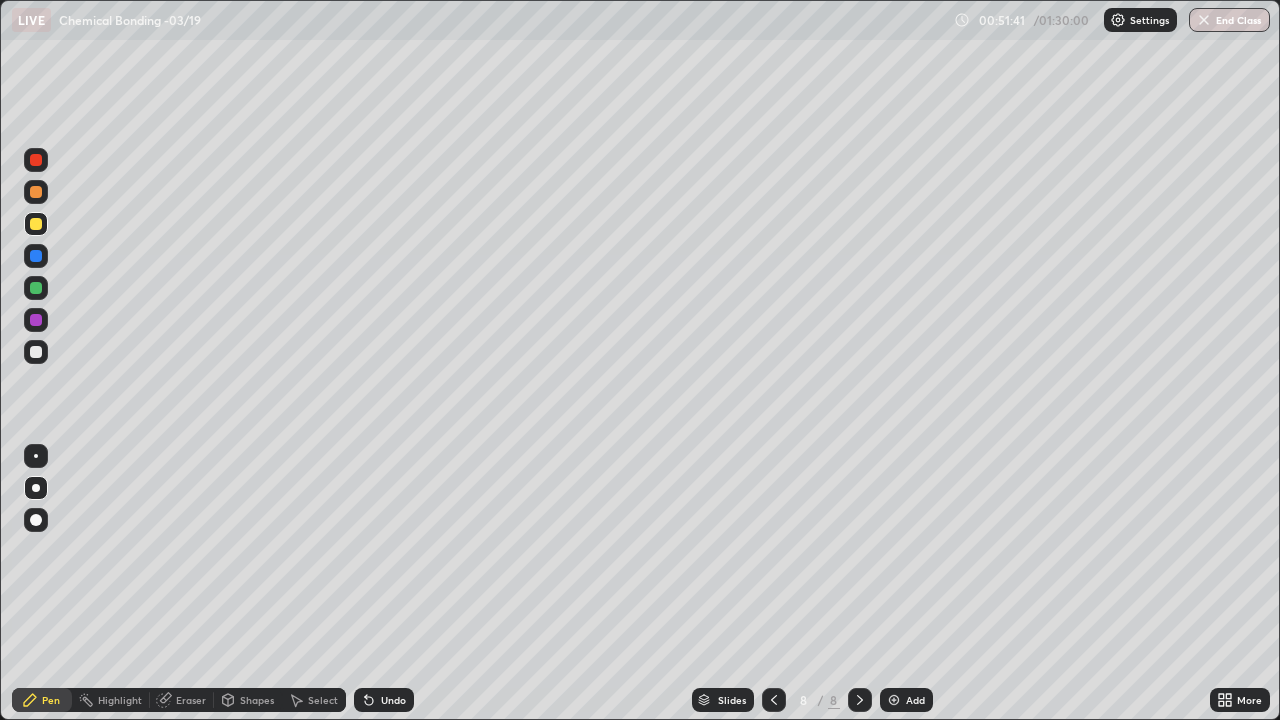 click on "Undo" at bounding box center [393, 700] 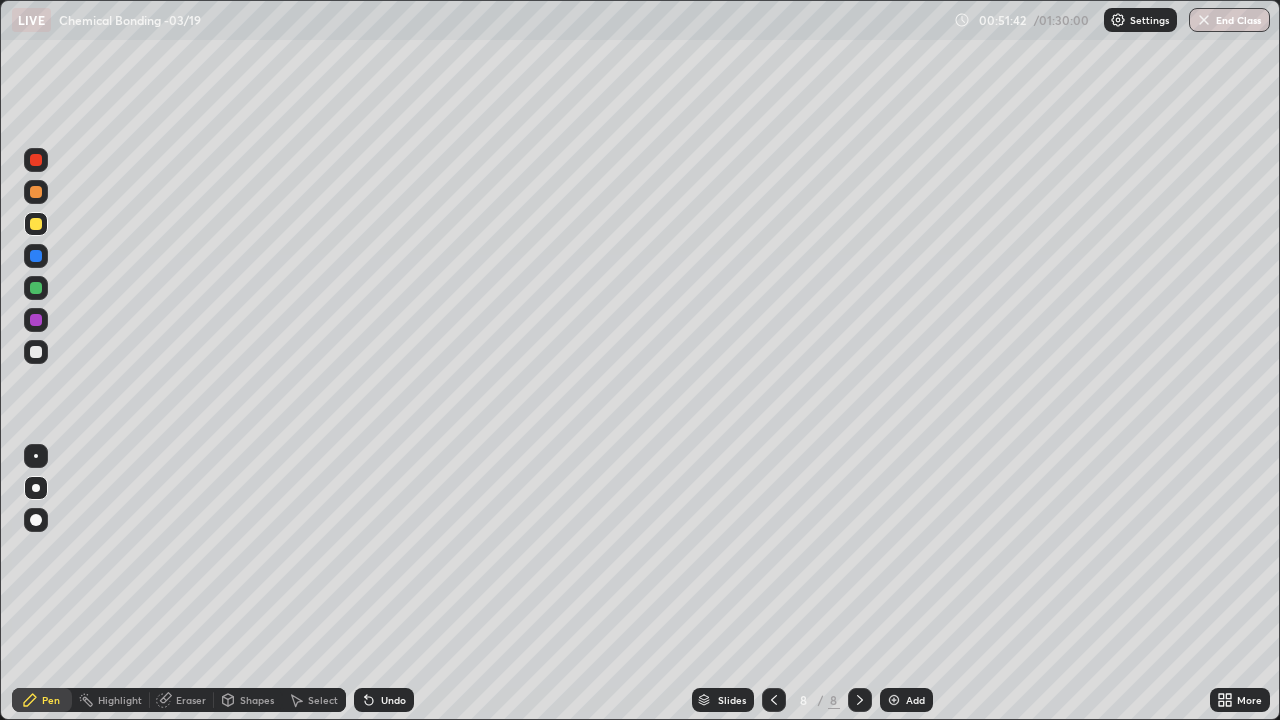 click on "Undo" at bounding box center [393, 700] 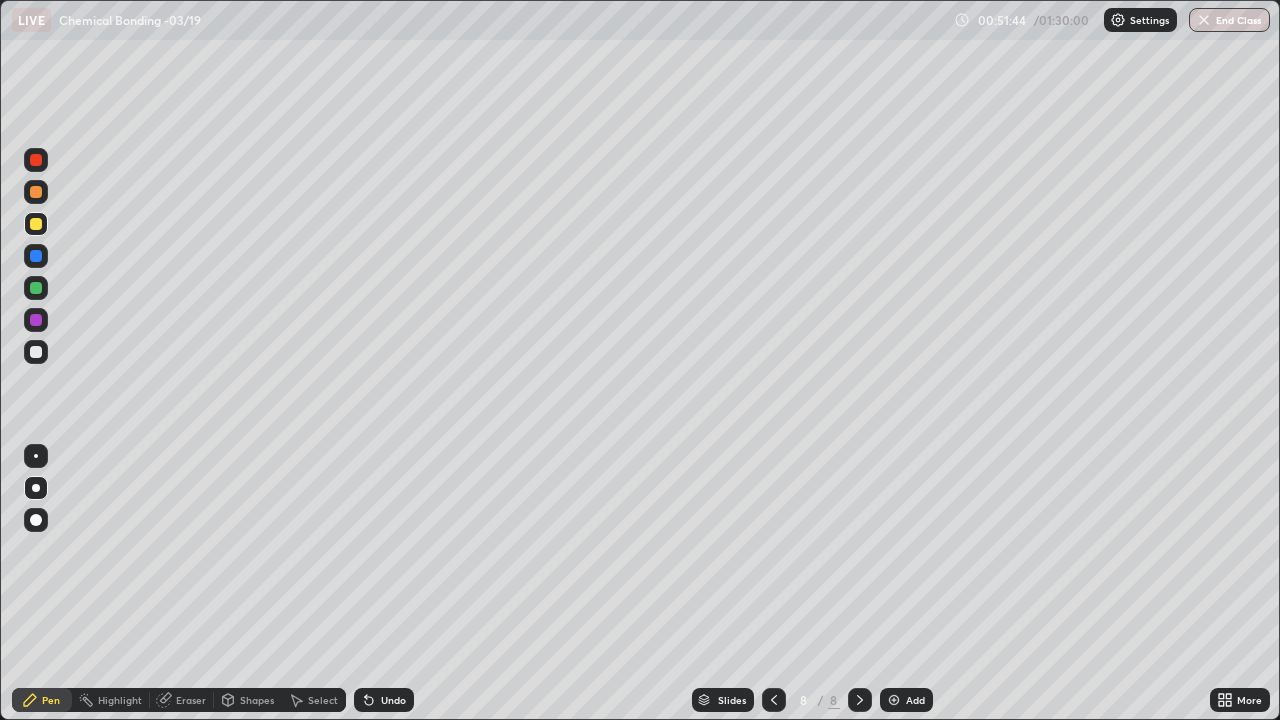 click on "Undo" at bounding box center [393, 700] 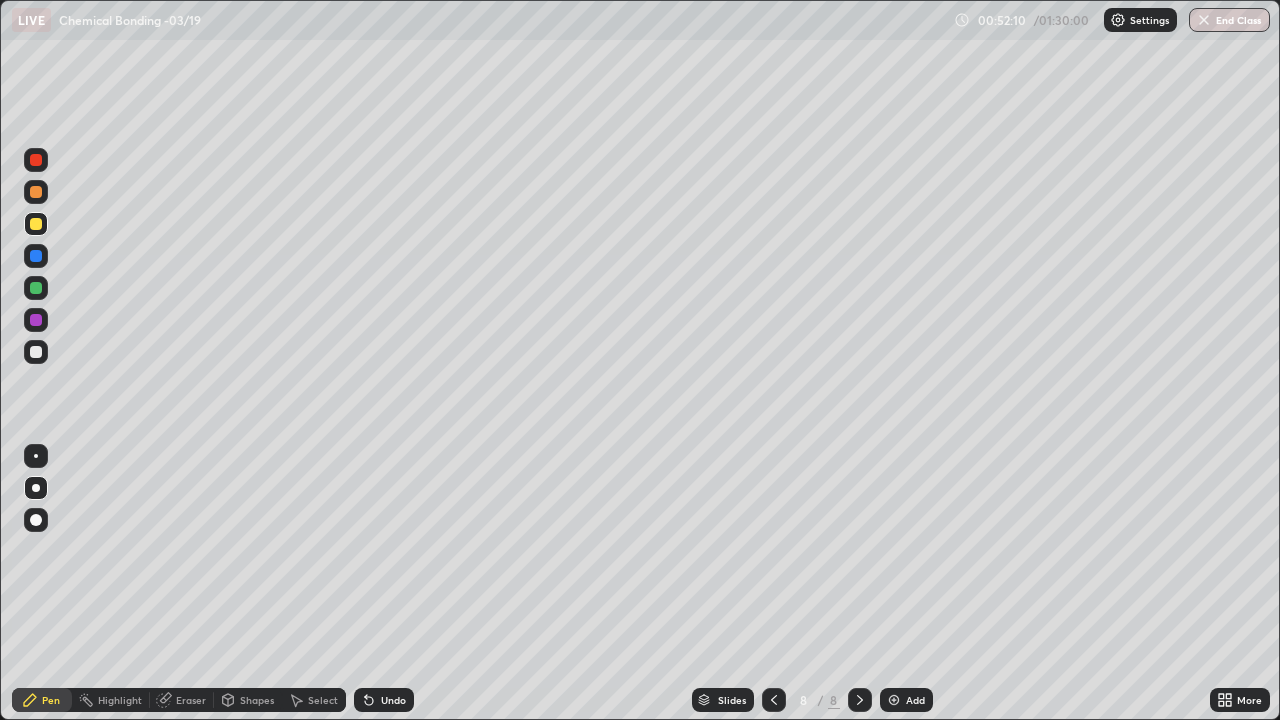 click at bounding box center [36, 352] 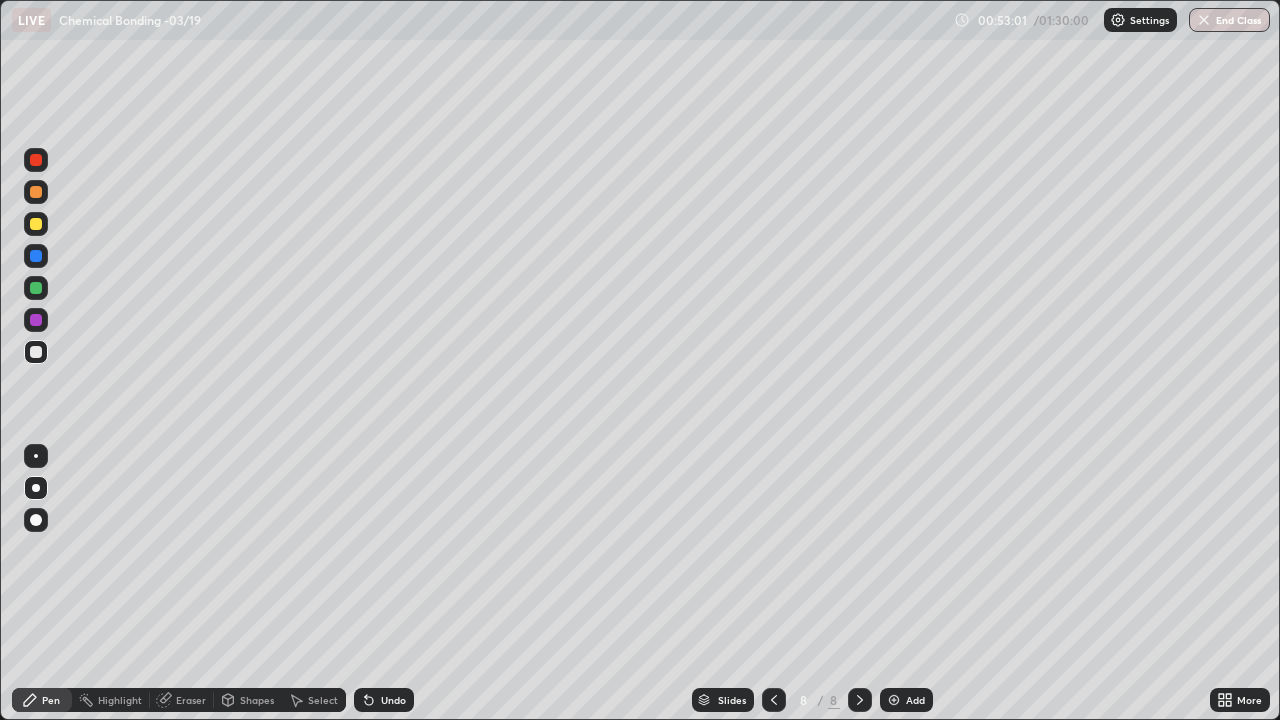 click at bounding box center (36, 288) 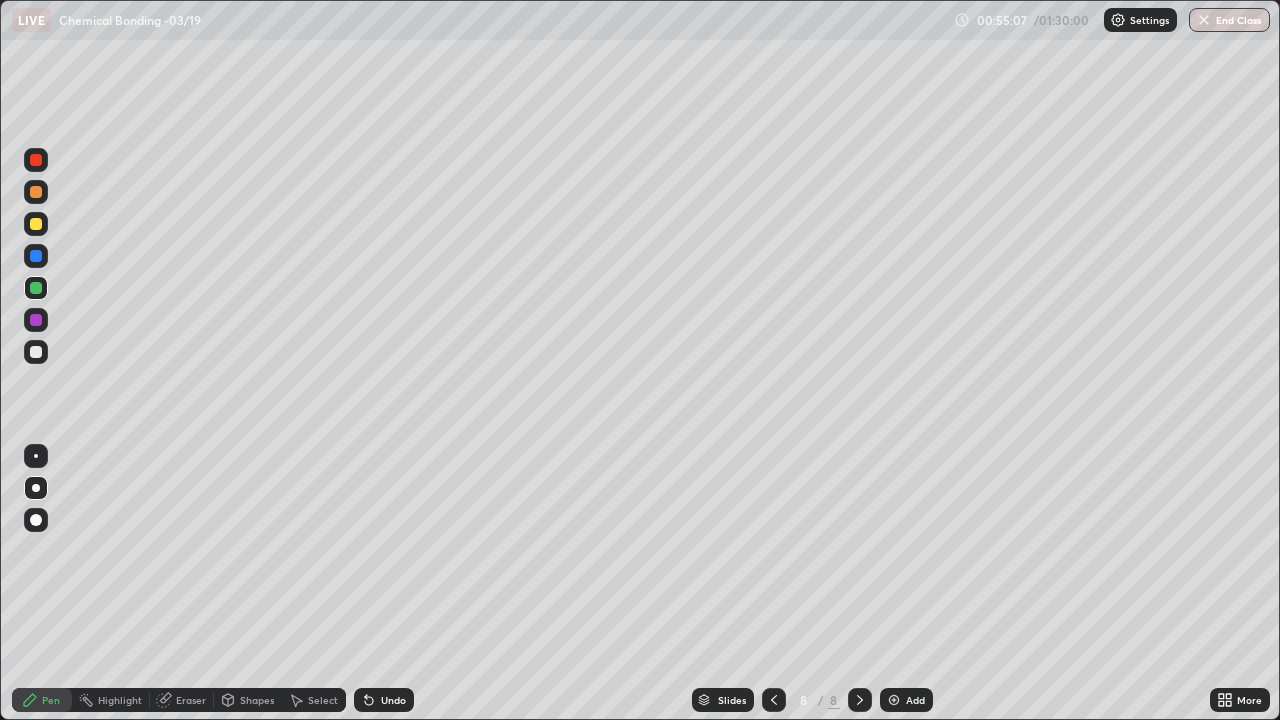 click on "Add" at bounding box center [906, 700] 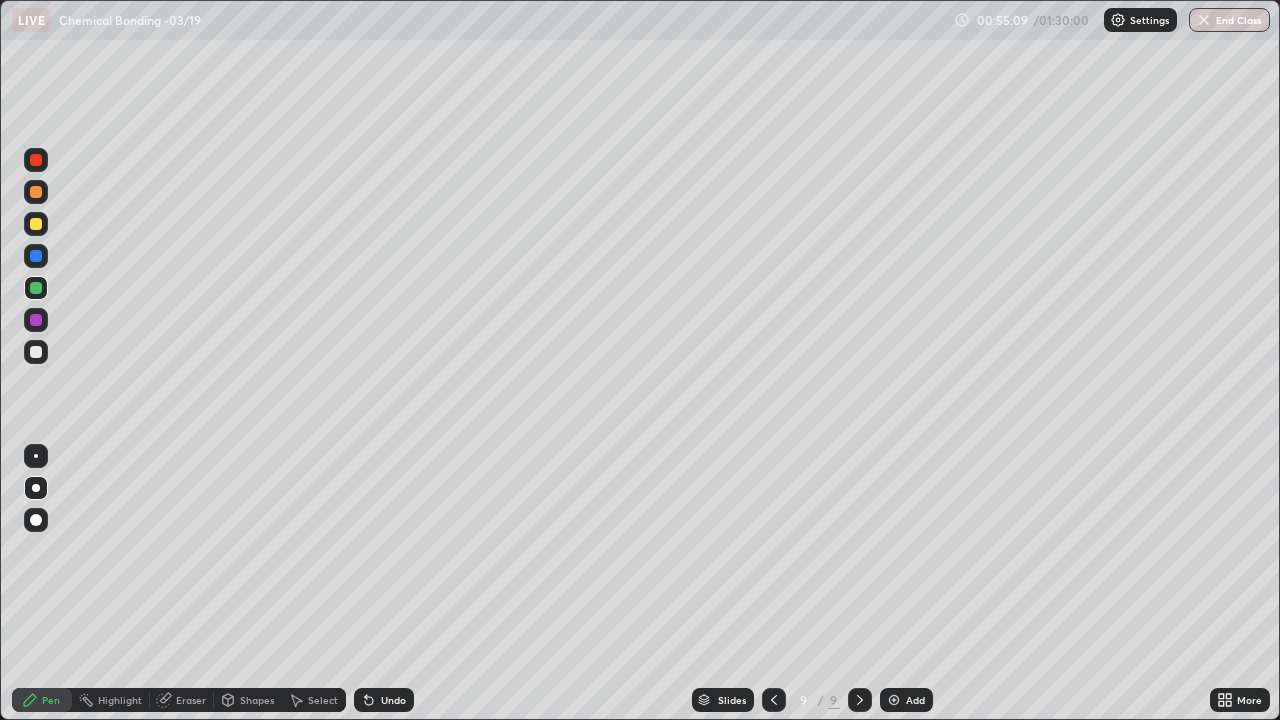 click at bounding box center [36, 192] 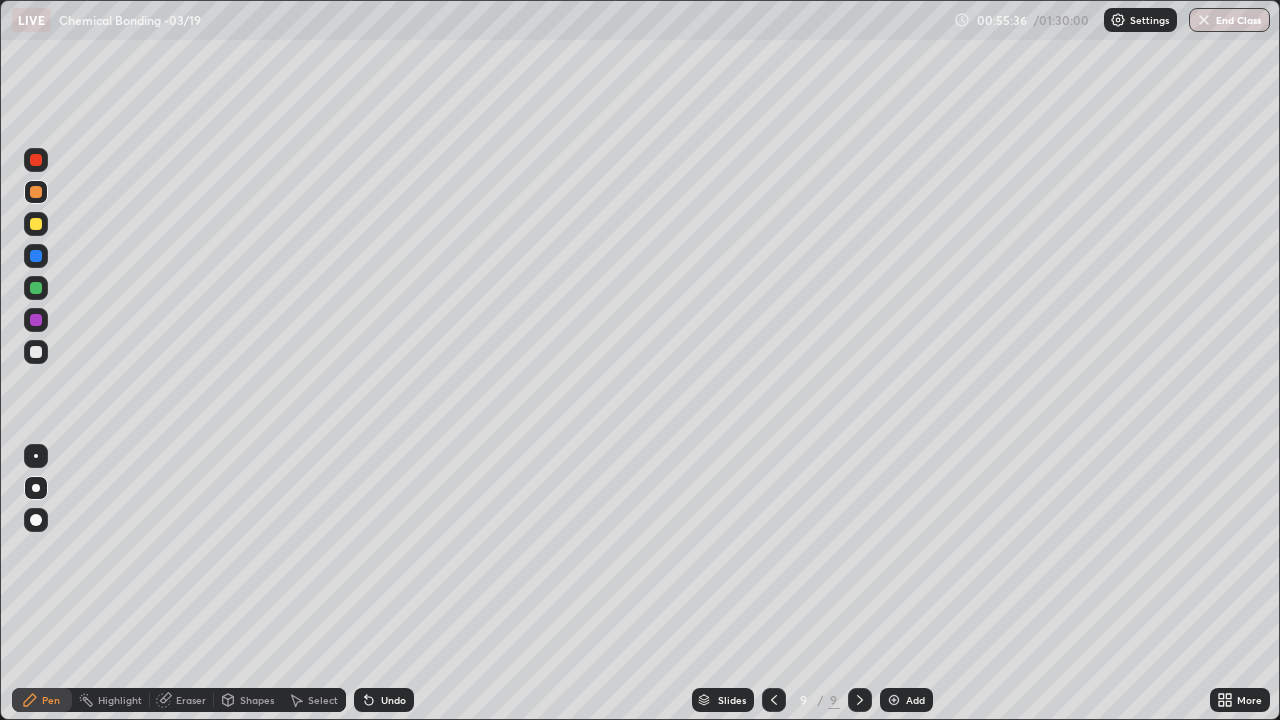 click at bounding box center (36, 224) 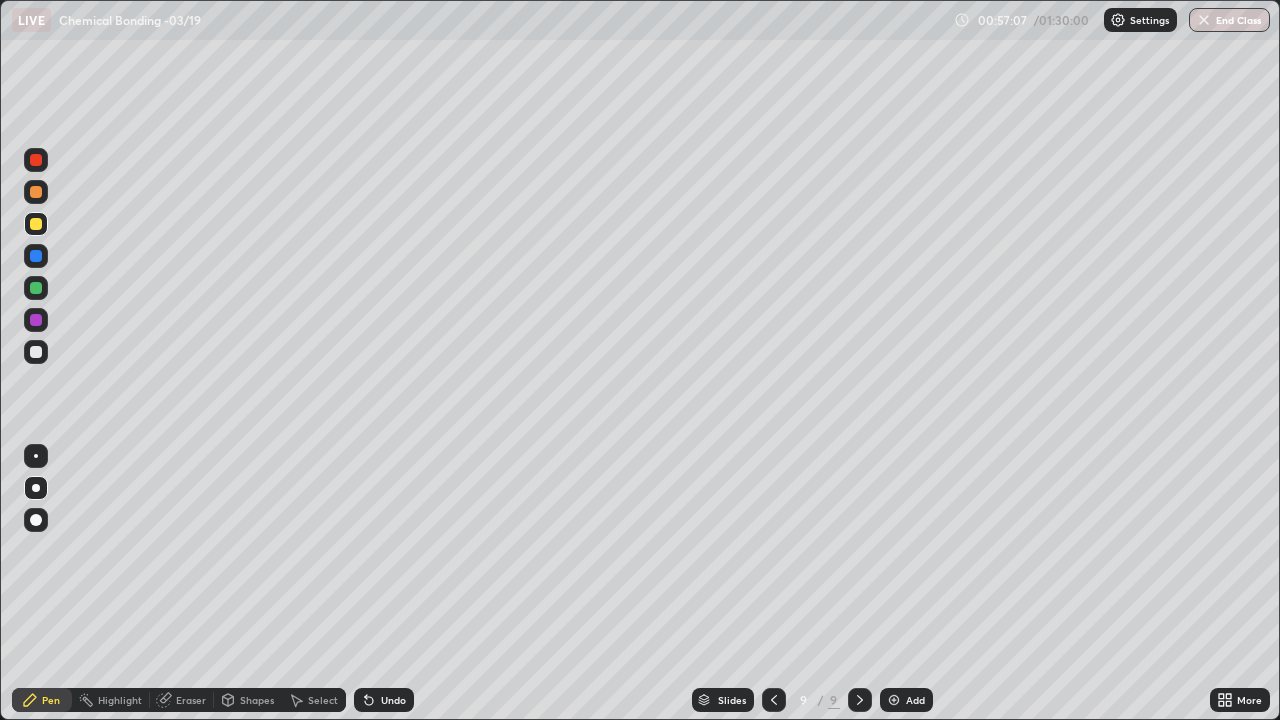 click on "Eraser" at bounding box center (191, 700) 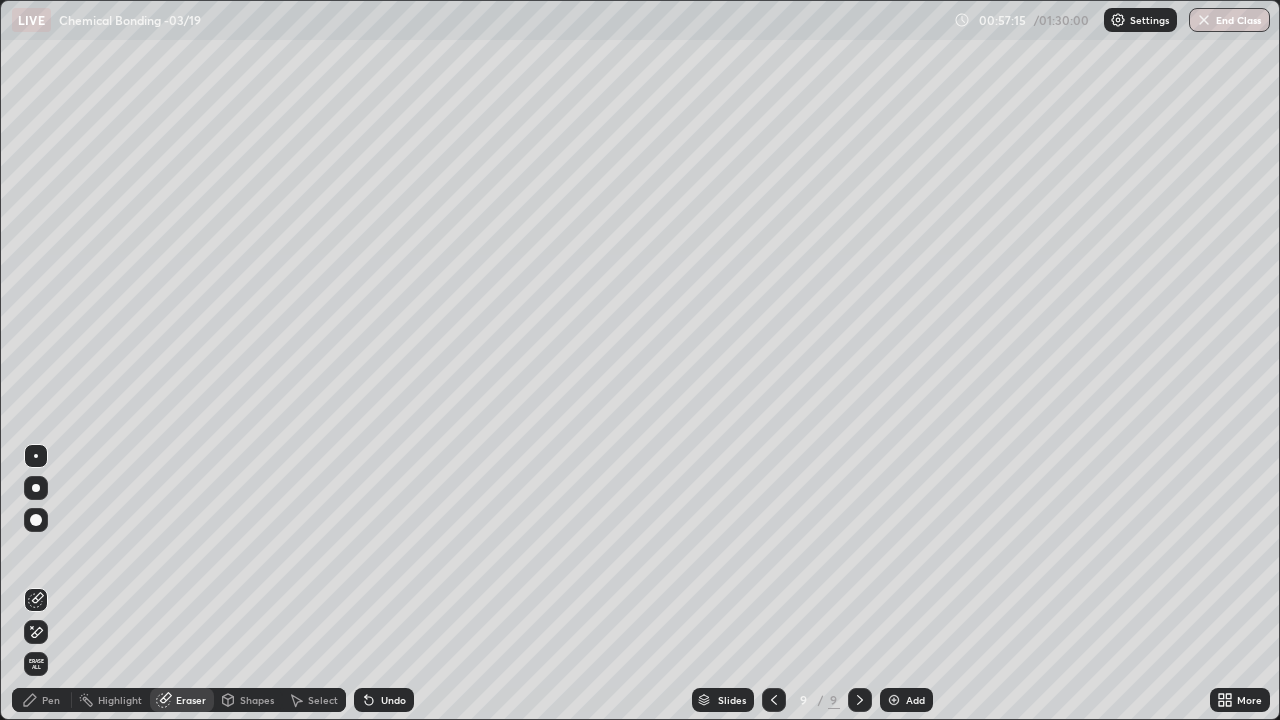 click on "Pen" at bounding box center (42, 700) 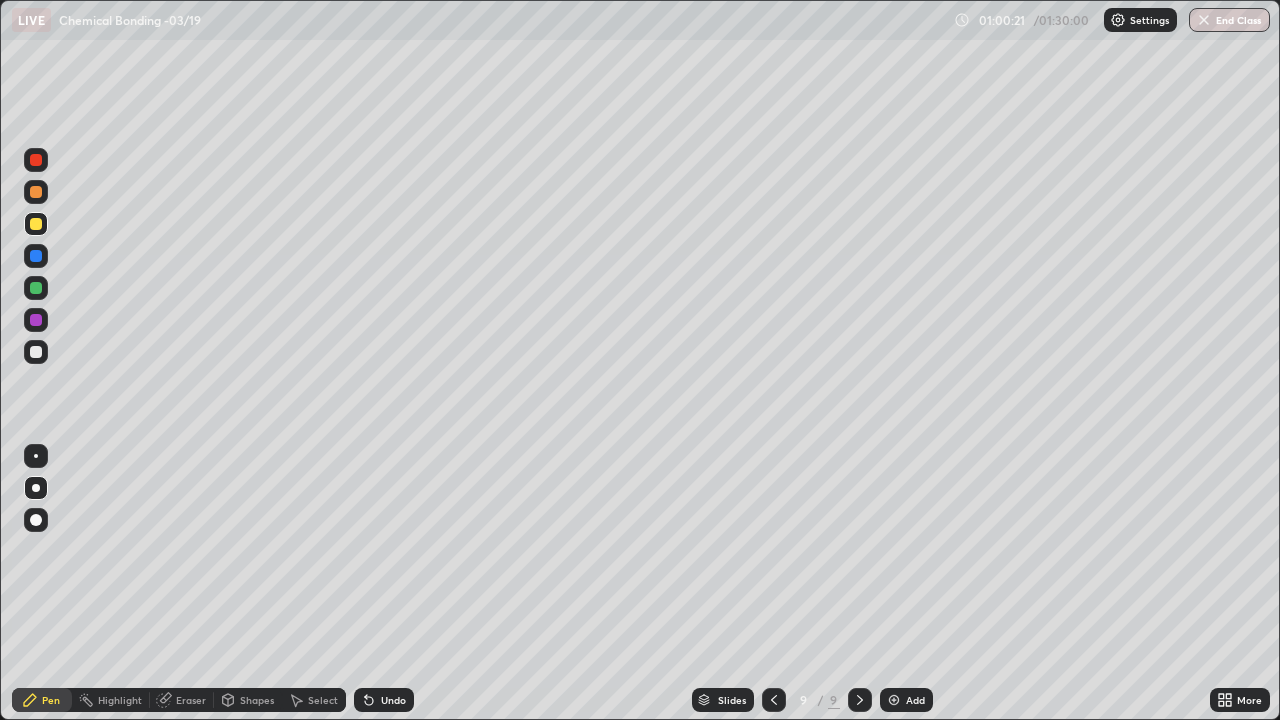 click on "Add" at bounding box center [906, 700] 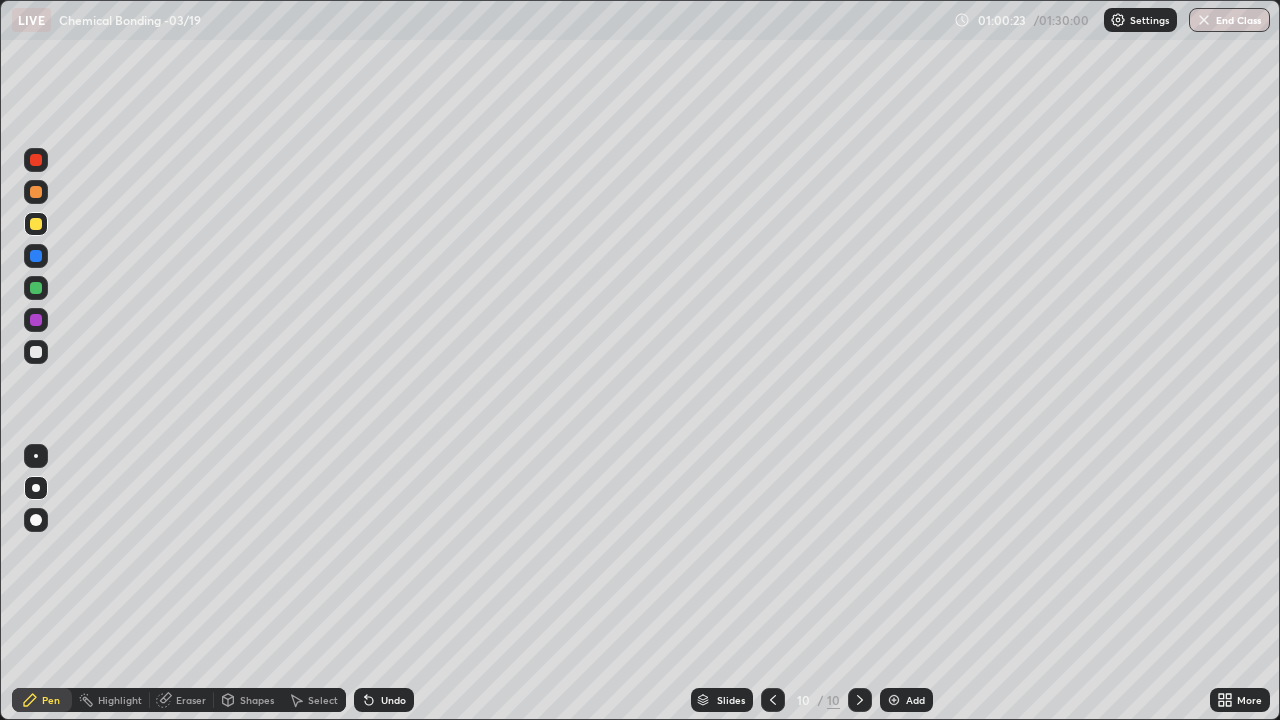 click at bounding box center (36, 192) 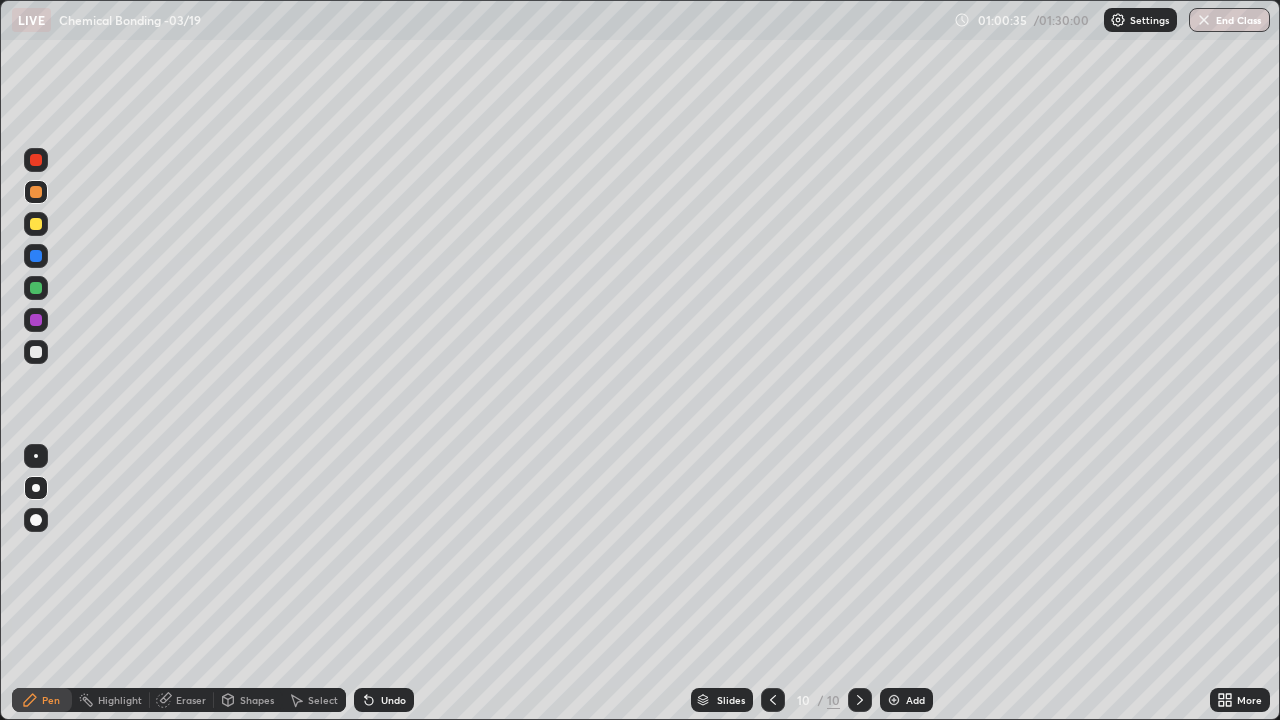 click at bounding box center (36, 352) 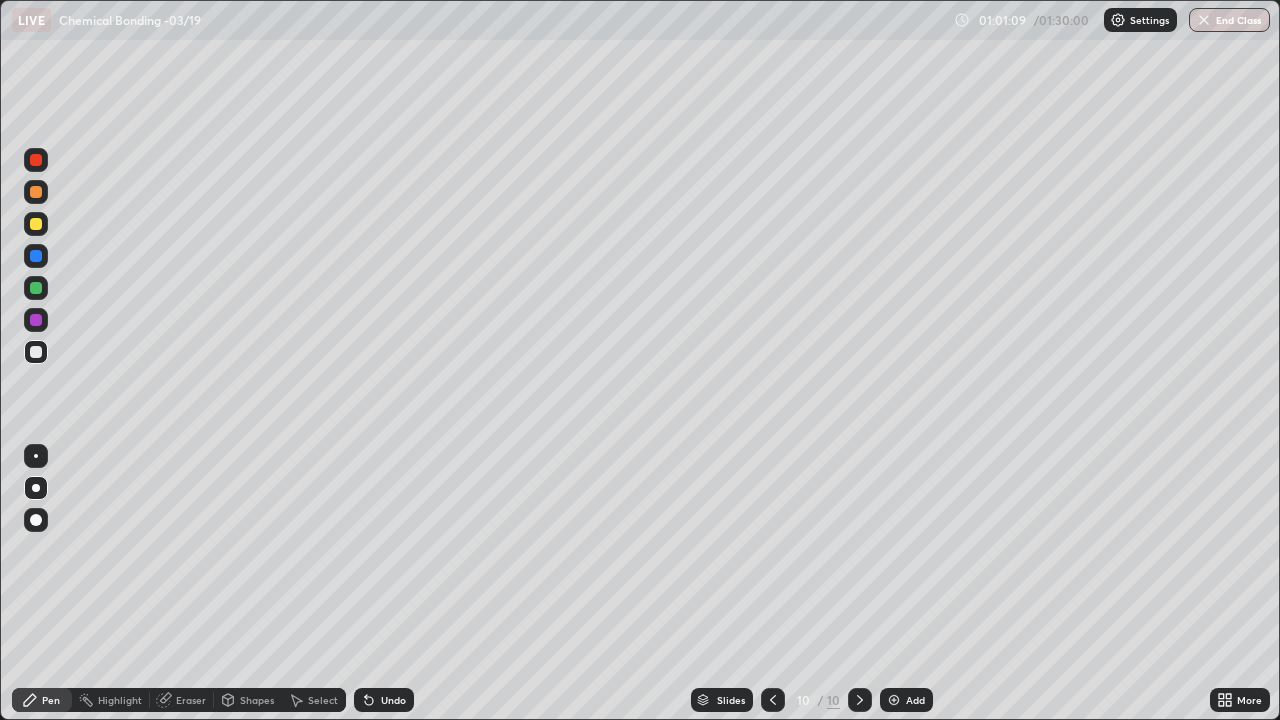click at bounding box center (36, 256) 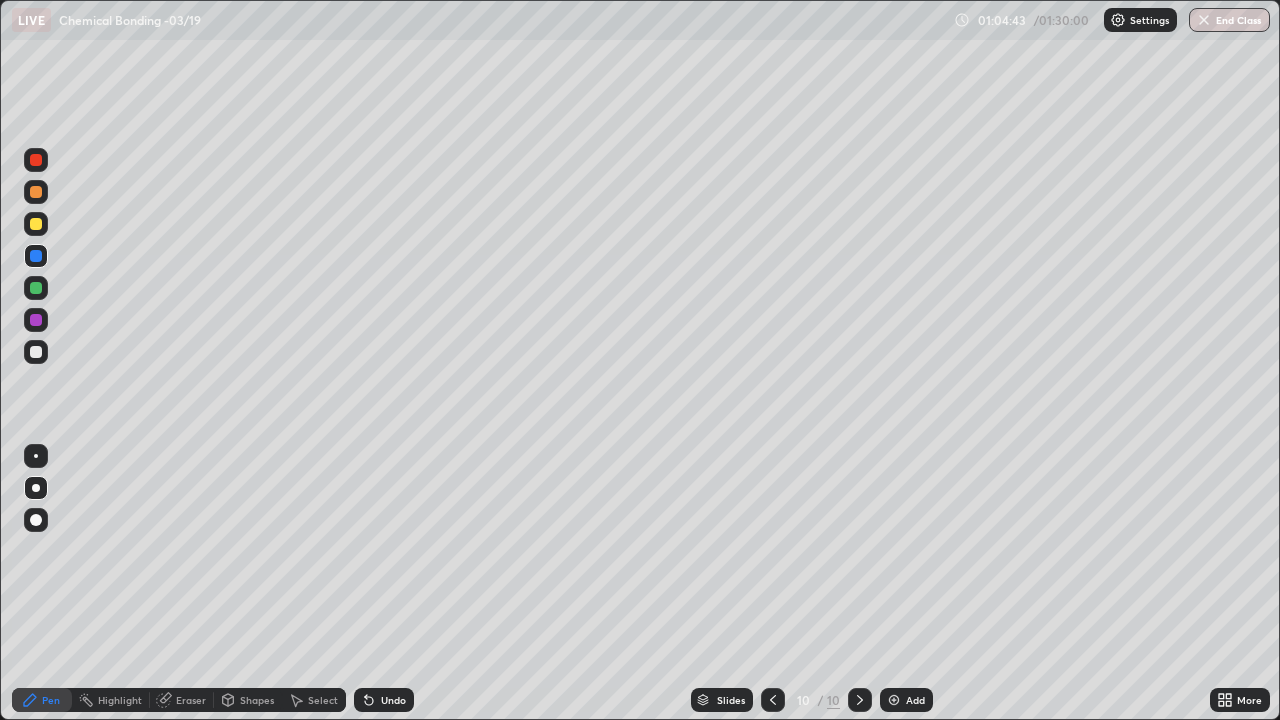 click at bounding box center (36, 288) 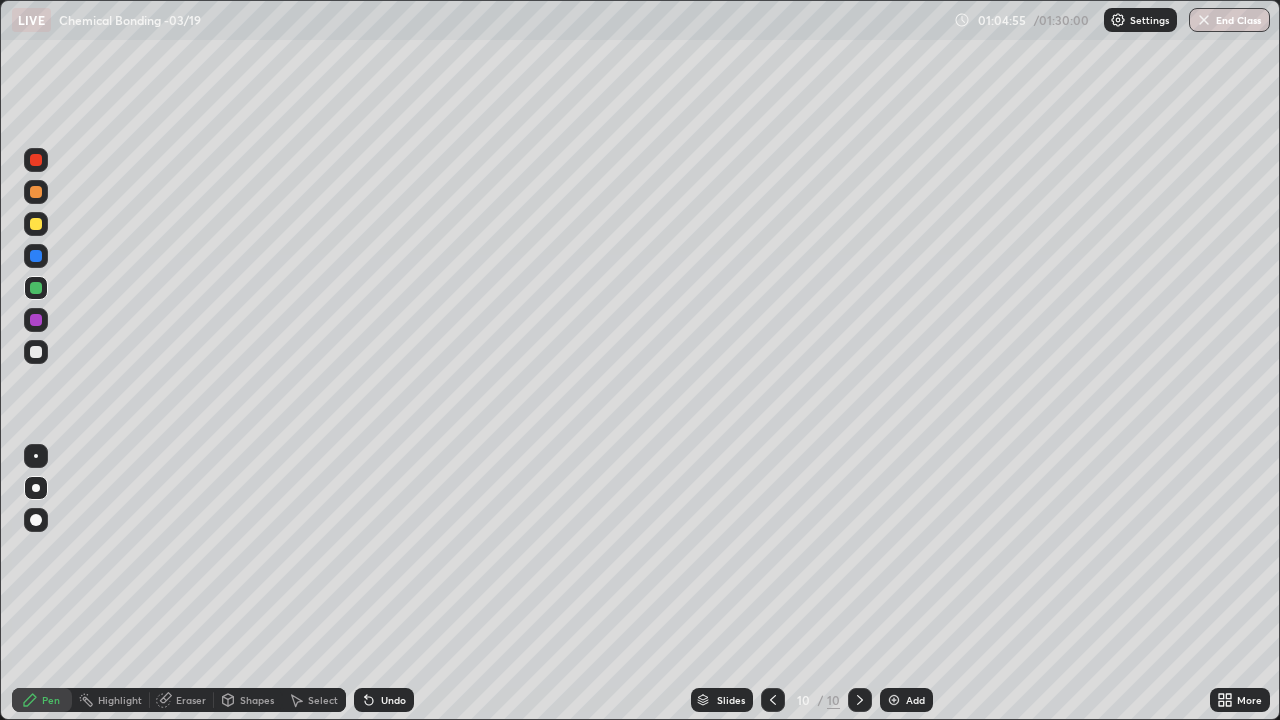 click on "Undo" at bounding box center [384, 700] 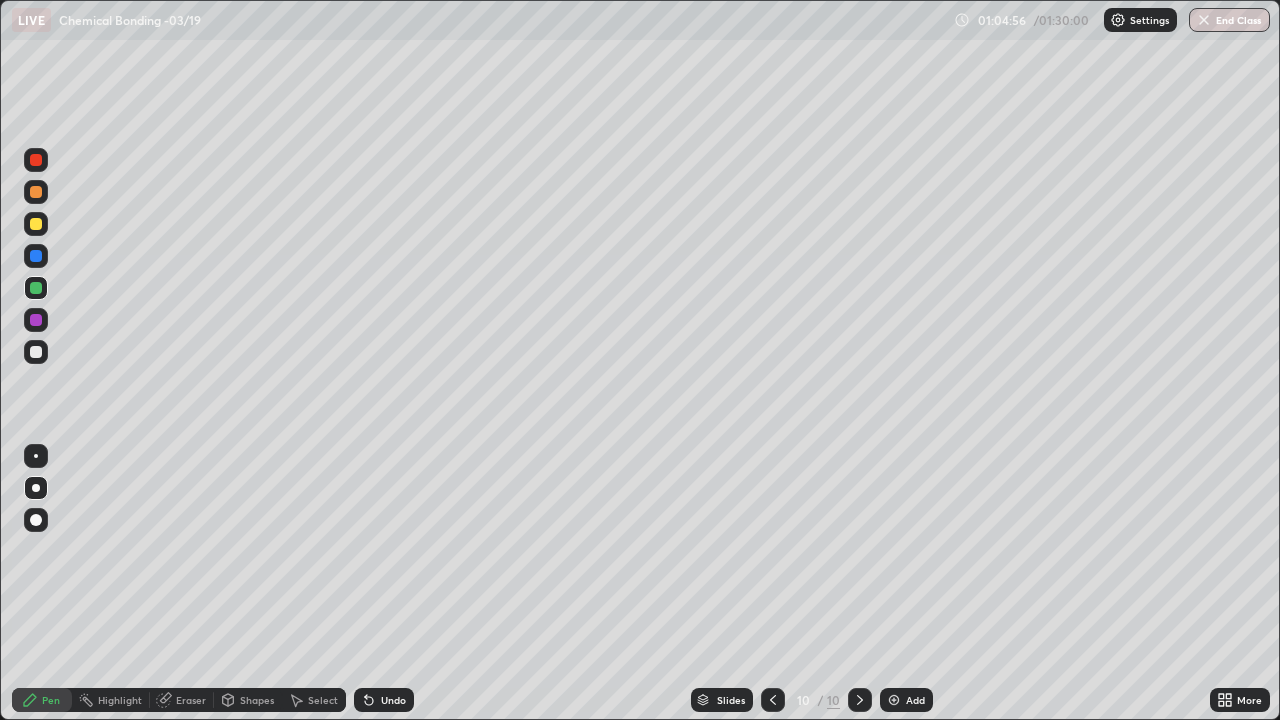 click on "Undo" at bounding box center (384, 700) 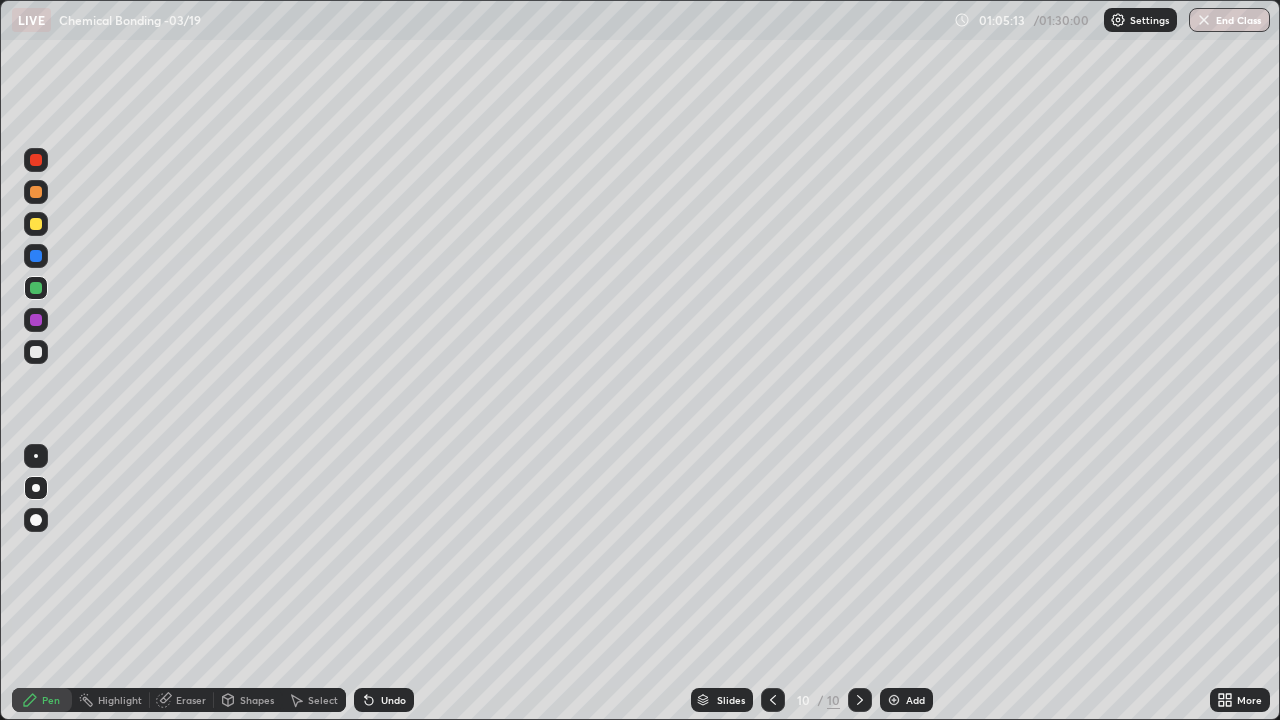 click at bounding box center [36, 352] 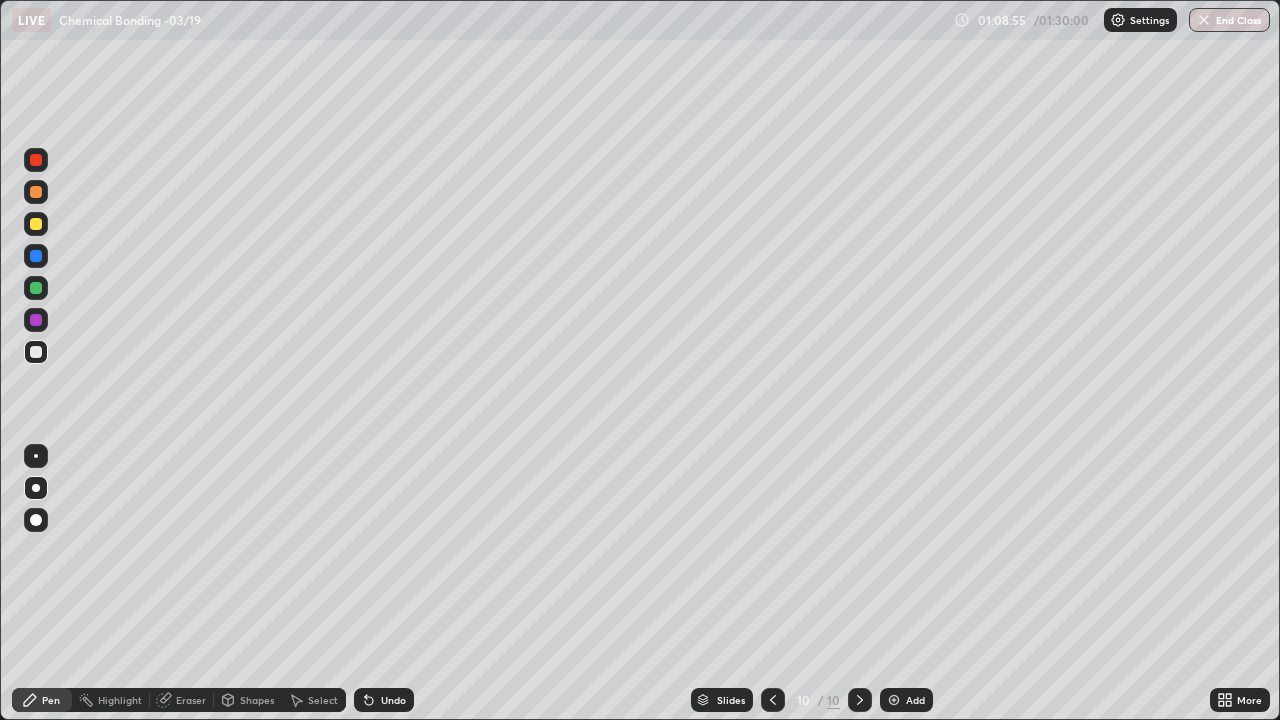 click at bounding box center (36, 256) 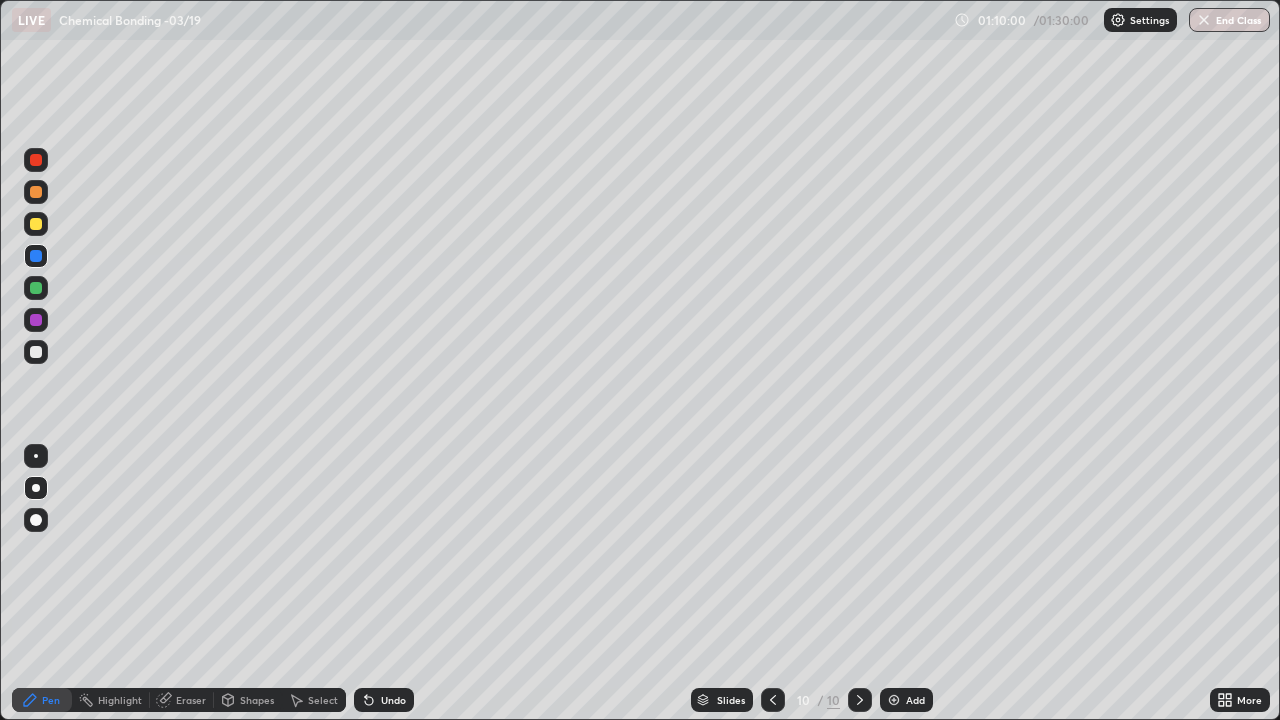 click at bounding box center [36, 224] 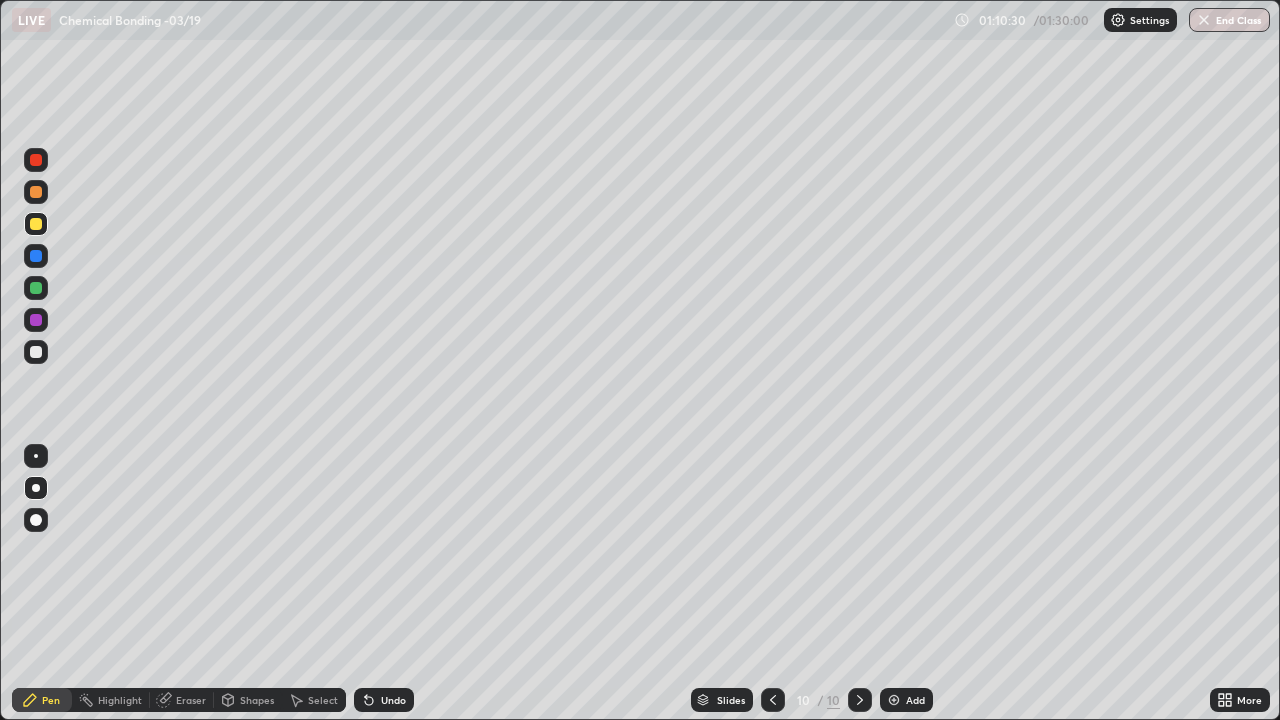 click on "Undo" at bounding box center (393, 700) 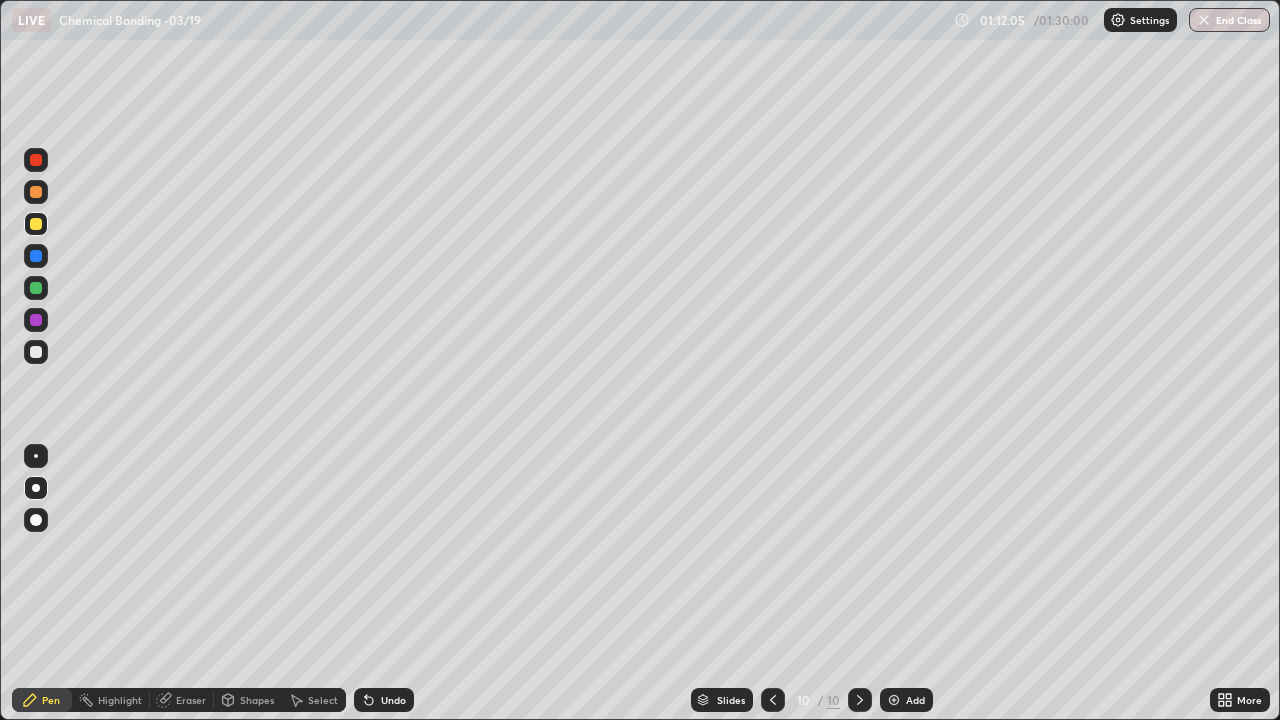 click at bounding box center [894, 700] 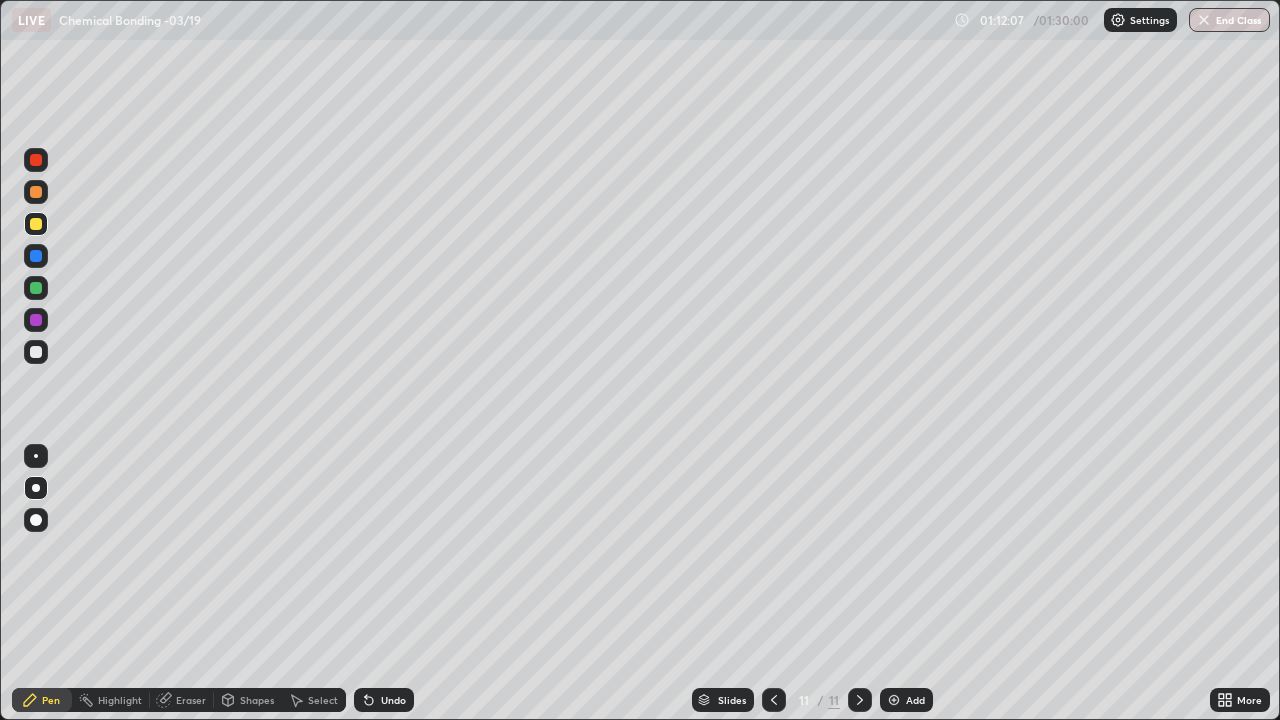 click at bounding box center [36, 192] 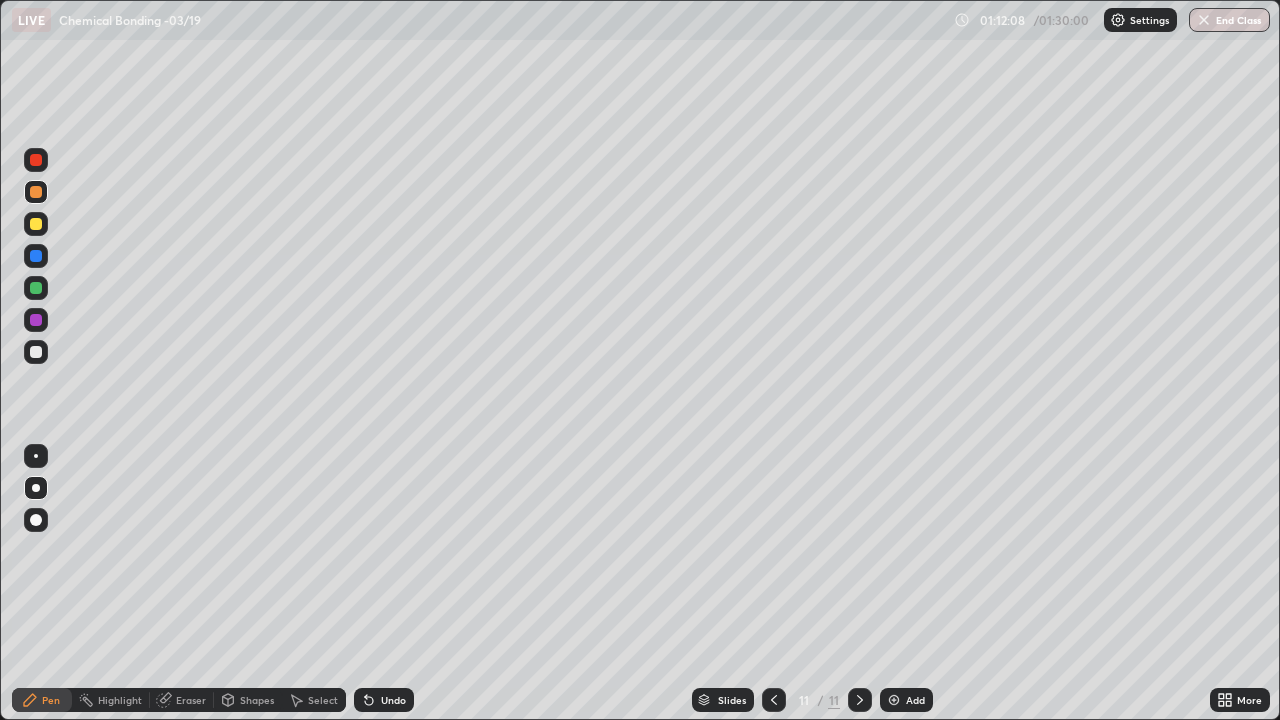 click at bounding box center [36, 192] 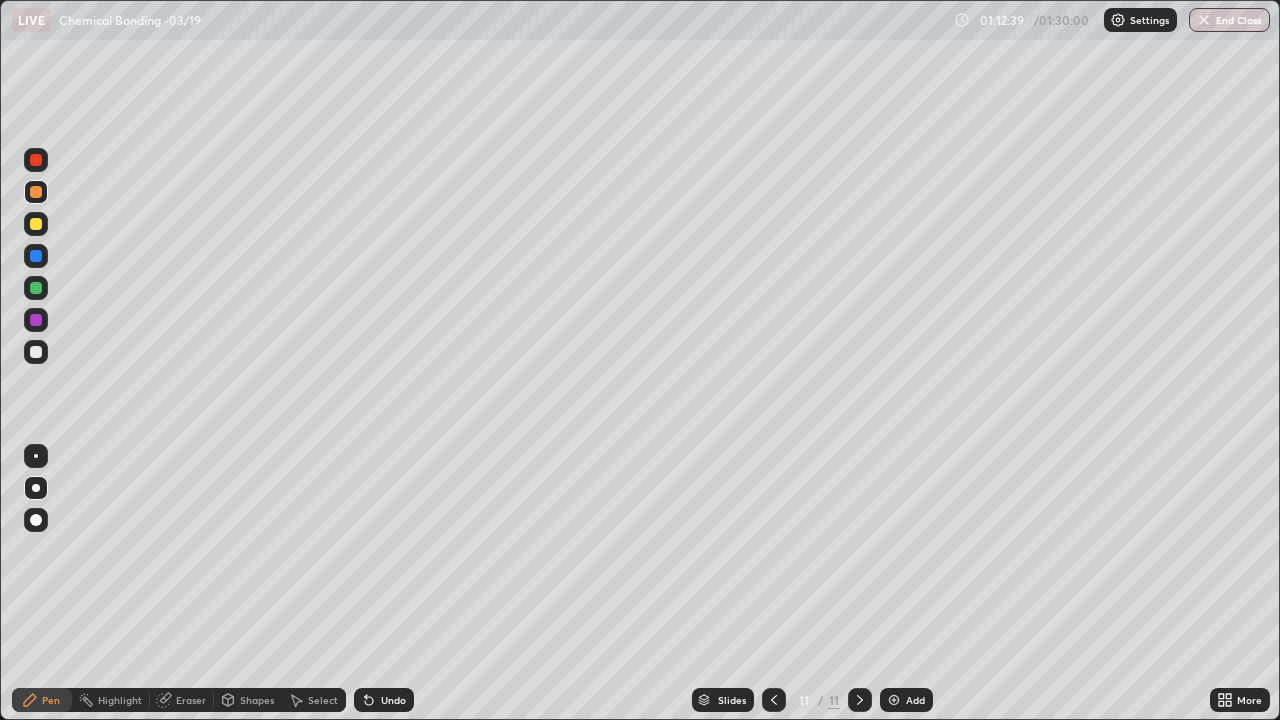 click at bounding box center [36, 352] 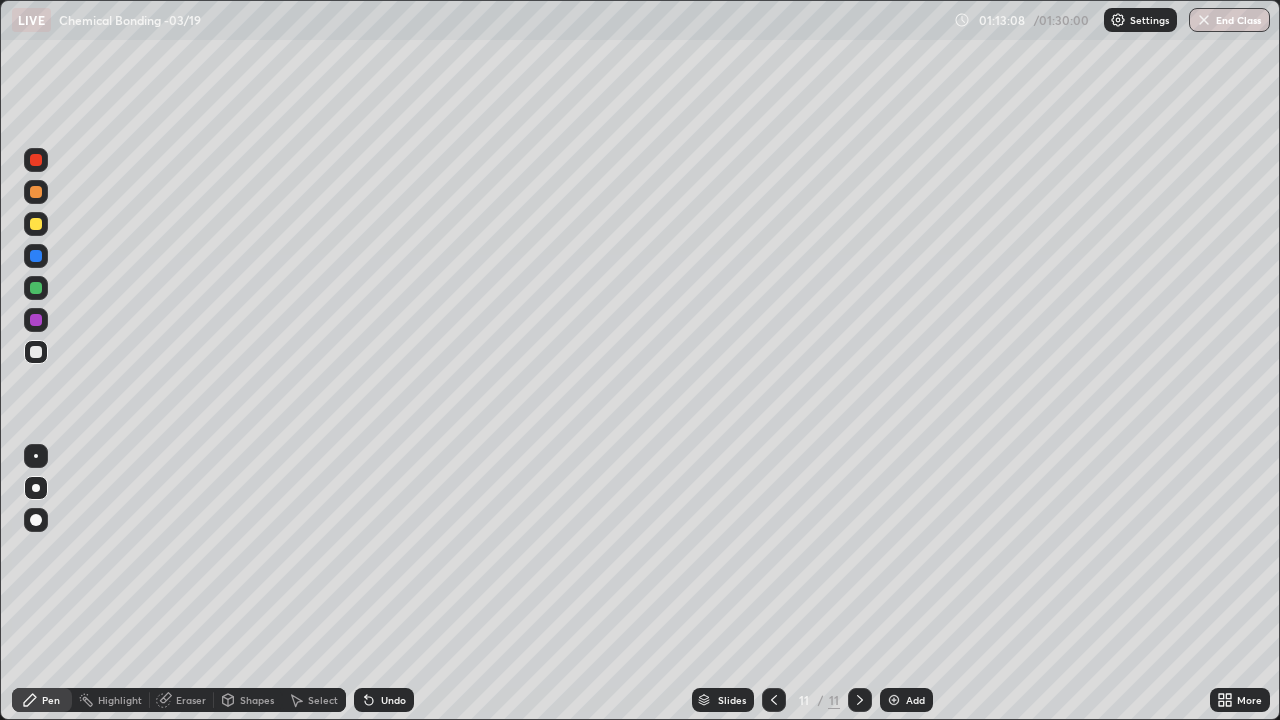 click at bounding box center [36, 256] 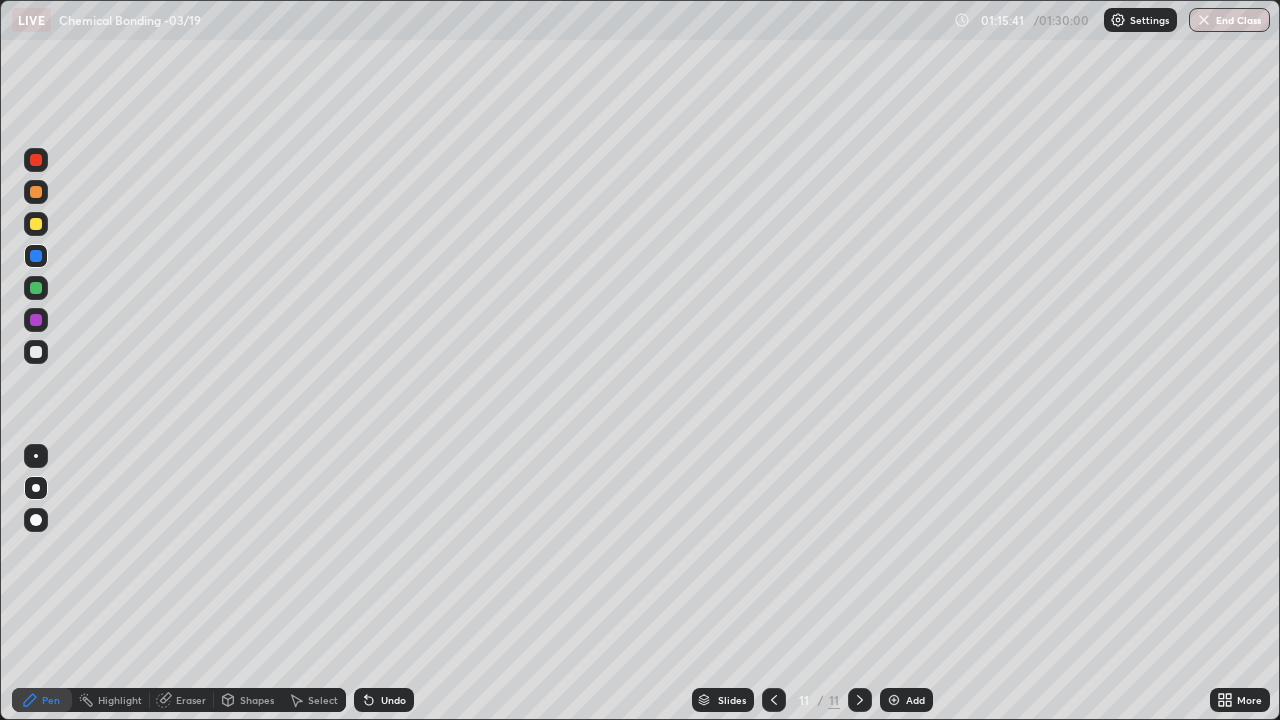 click at bounding box center [36, 224] 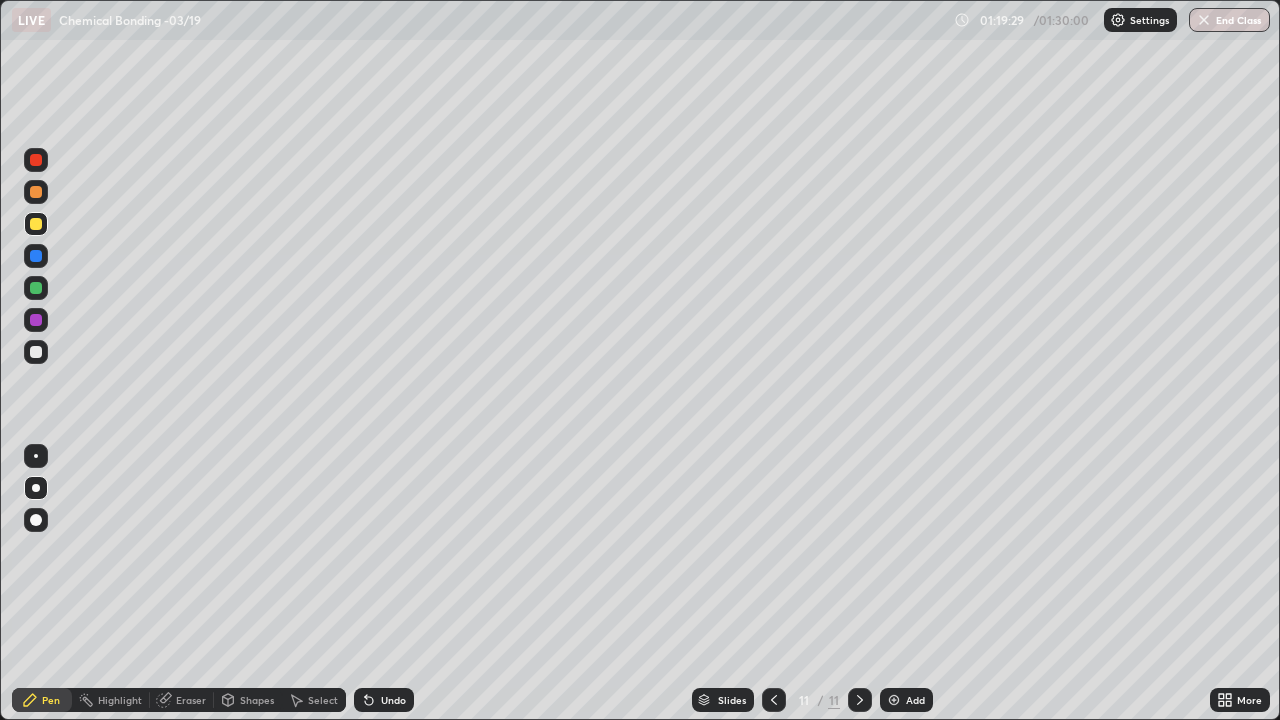 click on "End Class" at bounding box center [1229, 20] 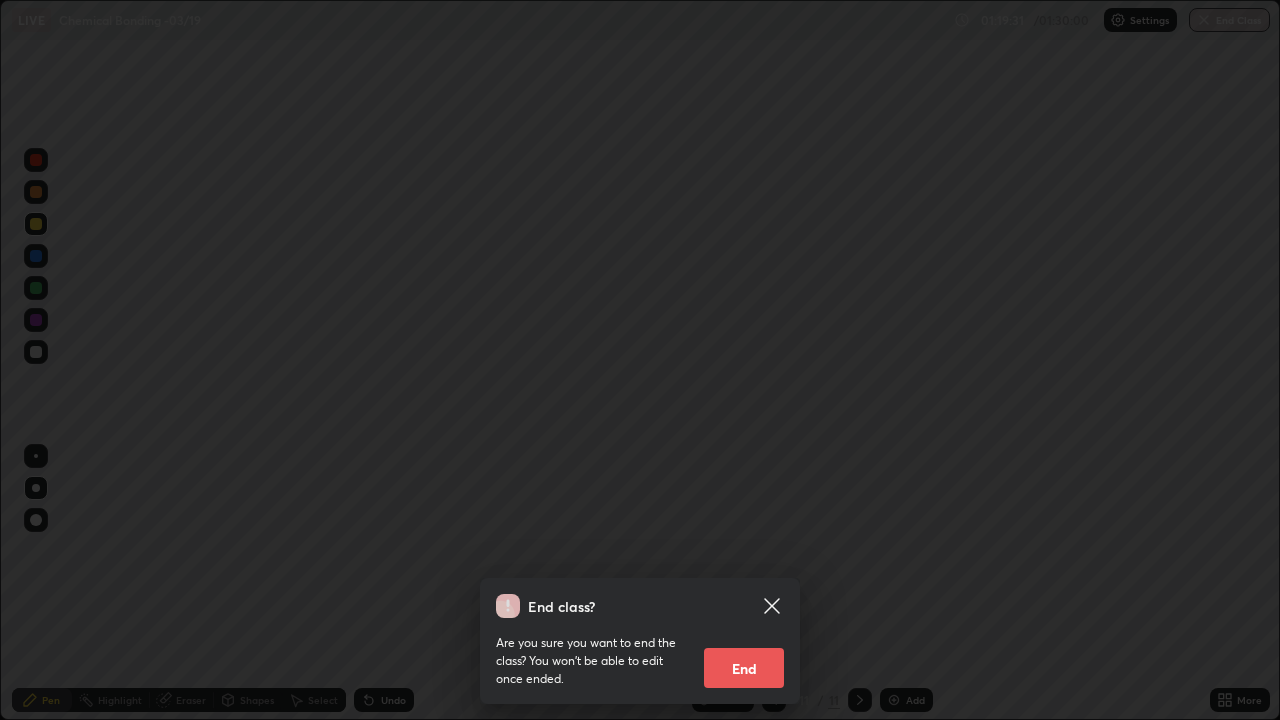 click on "End" at bounding box center [744, 668] 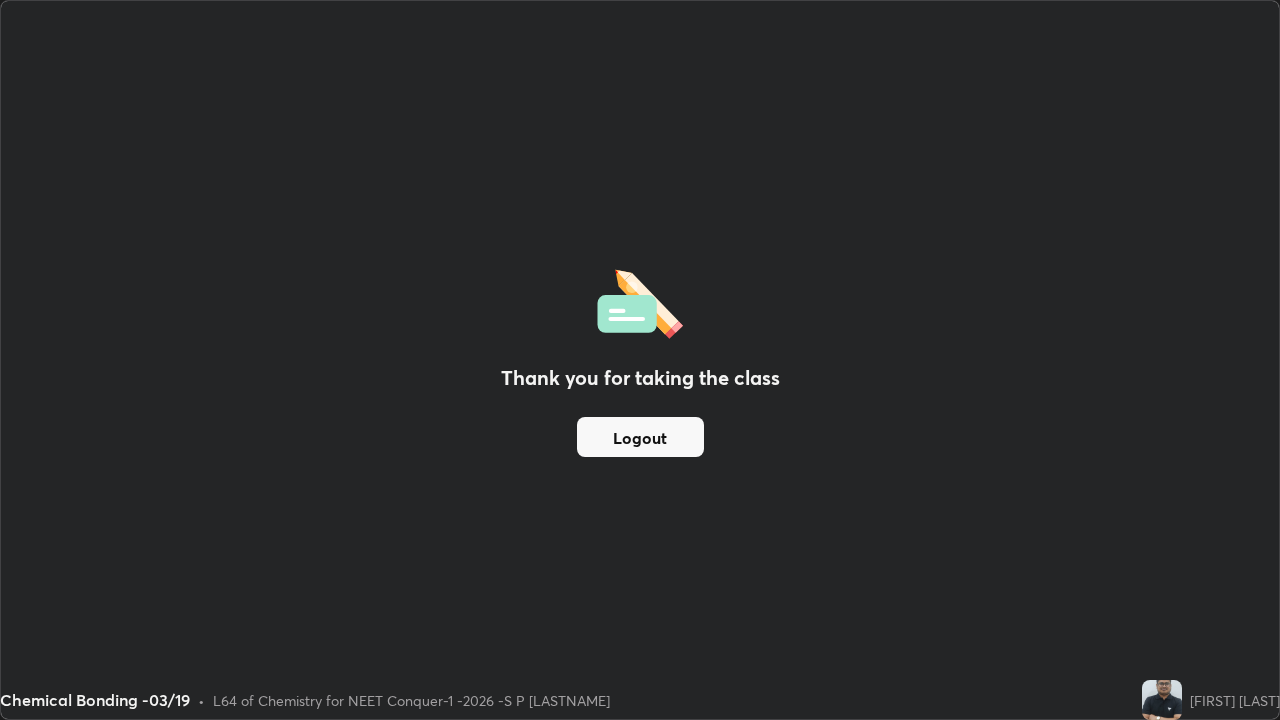 click on "Logout" at bounding box center [640, 437] 